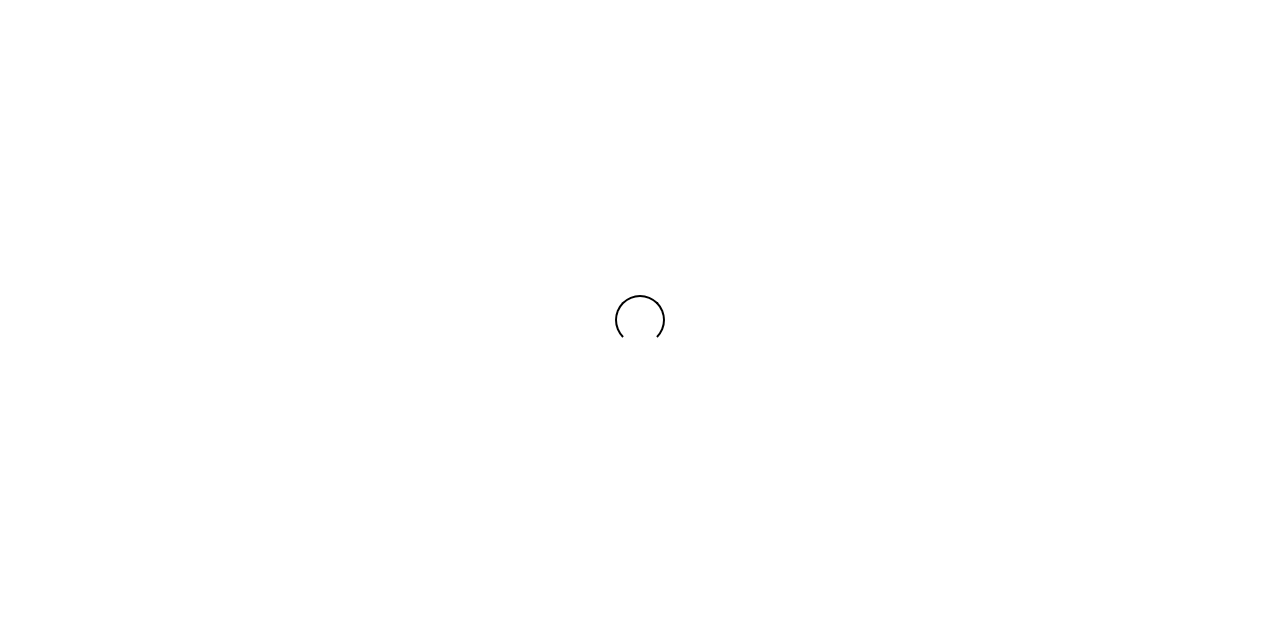 scroll, scrollTop: 0, scrollLeft: 0, axis: both 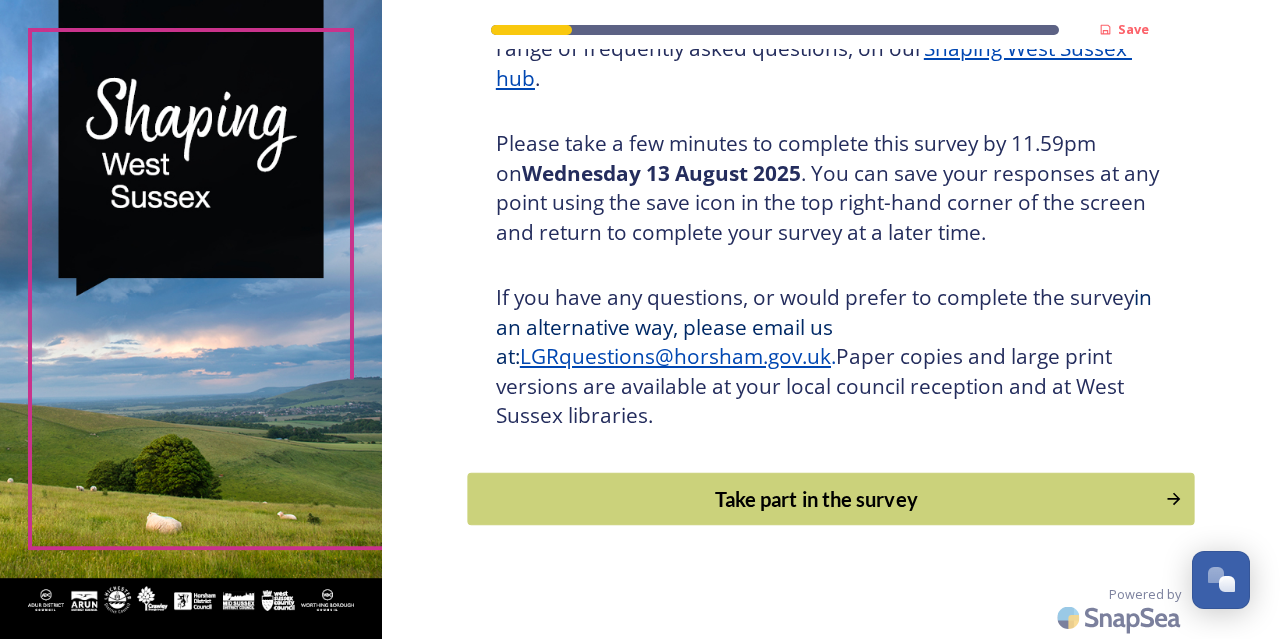 click on "Take part in the survey" at bounding box center (816, 499) 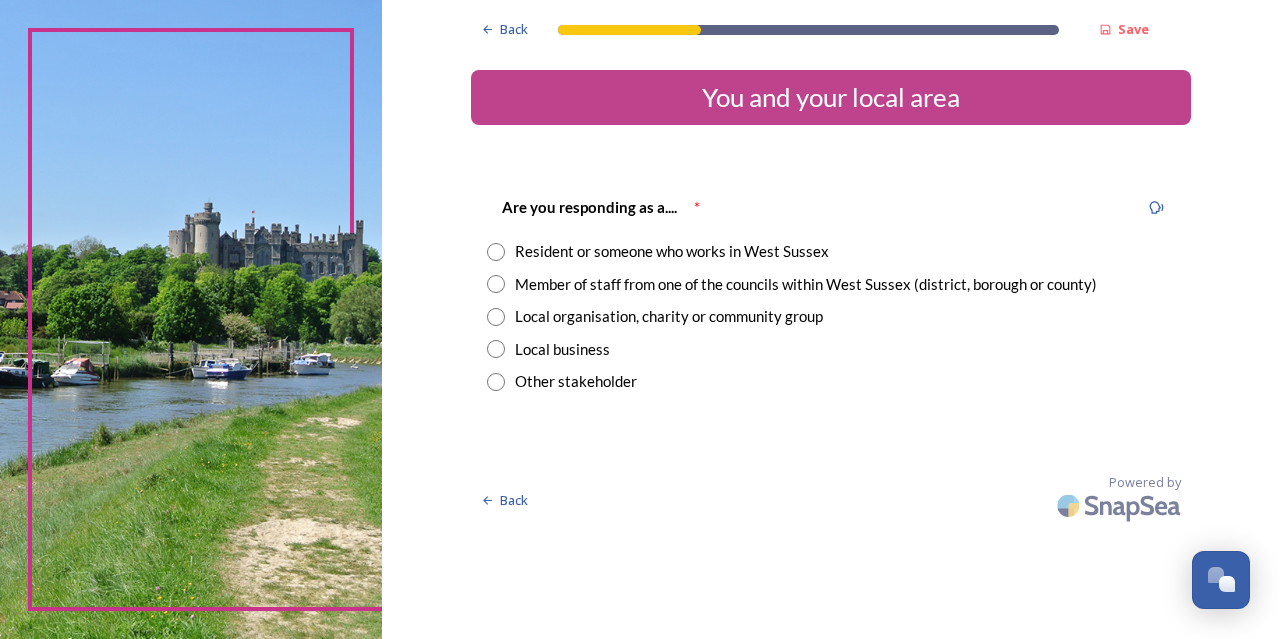 click on "Member of staff from one of the councils within West Sussex (district, borough or county)" at bounding box center [806, 284] 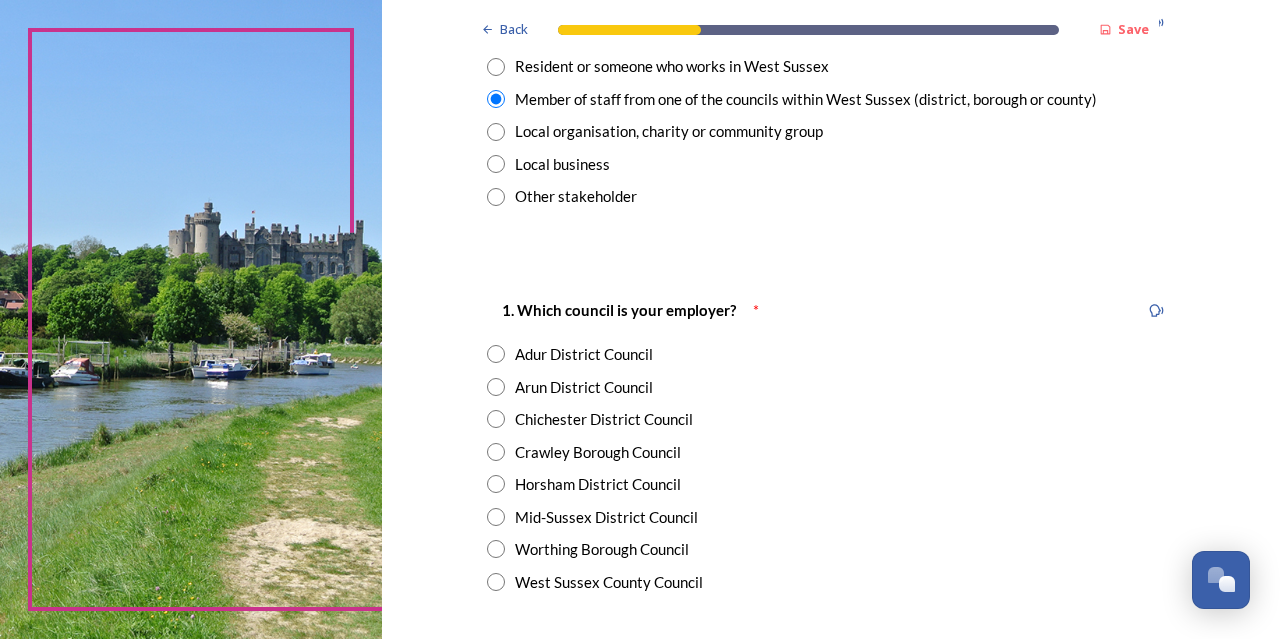 scroll, scrollTop: 200, scrollLeft: 0, axis: vertical 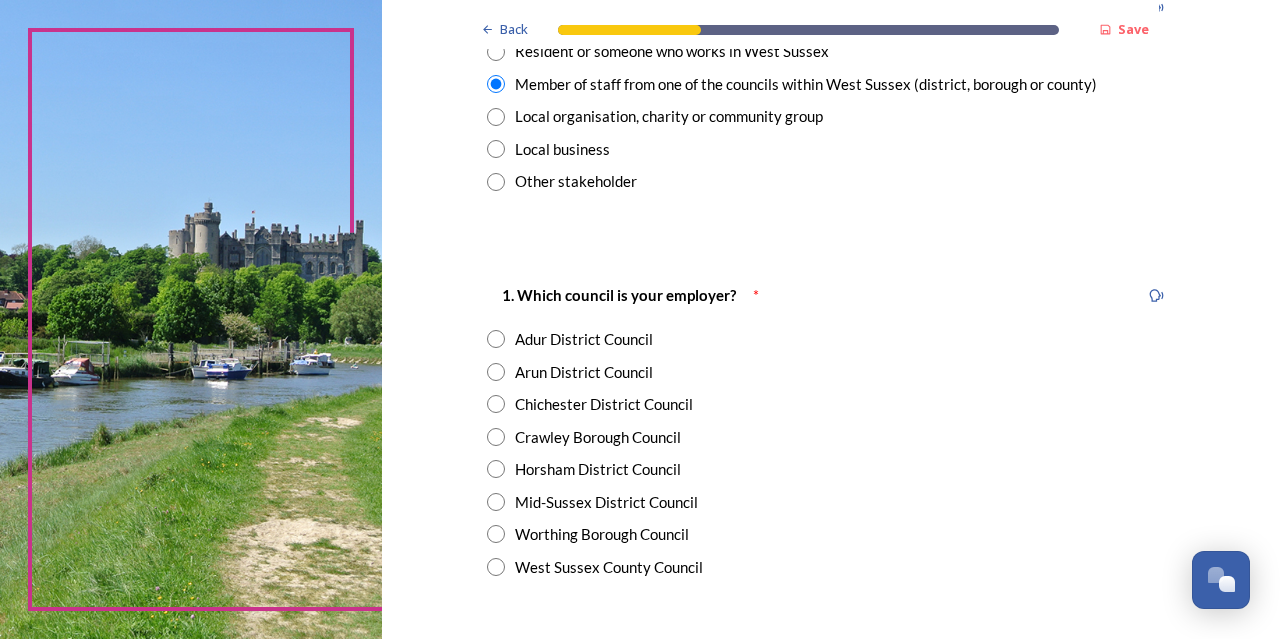 click on "Horsham District Council" at bounding box center (598, 469) 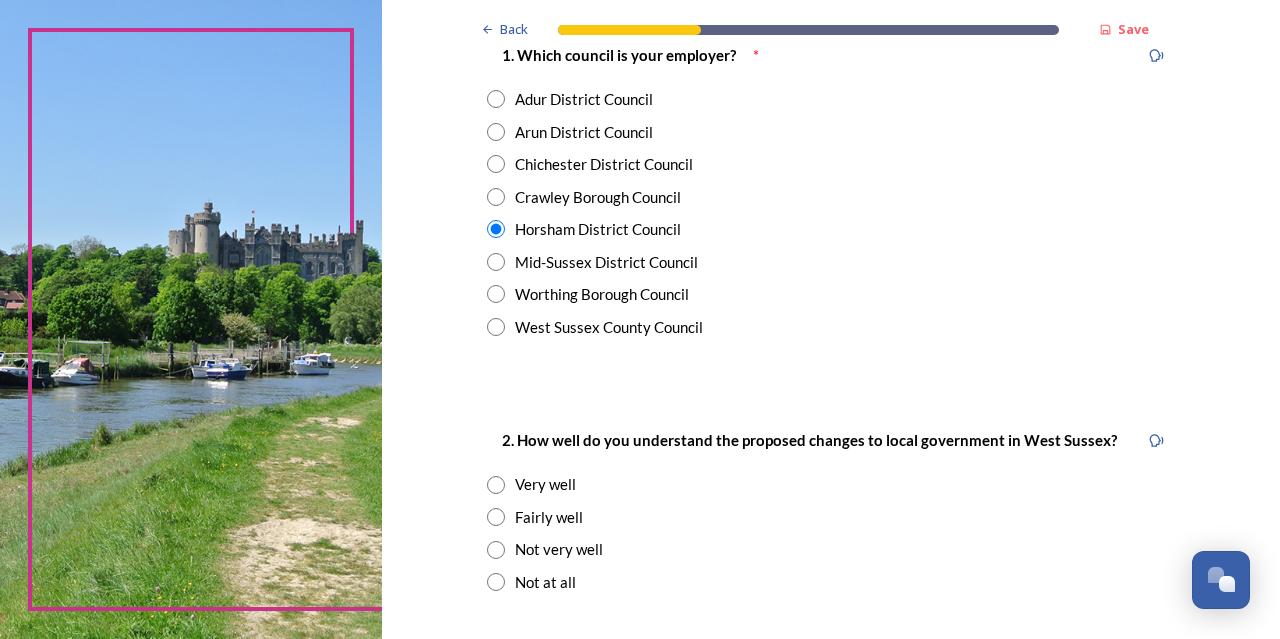 scroll, scrollTop: 500, scrollLeft: 0, axis: vertical 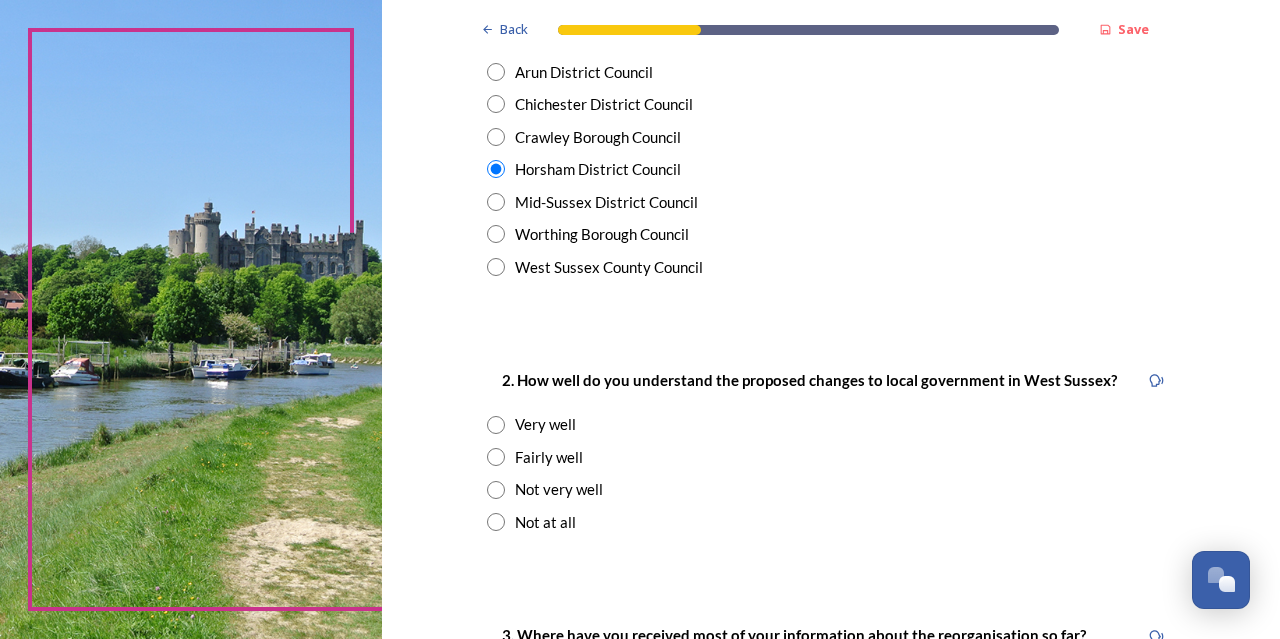 drag, startPoint x: 510, startPoint y: 456, endPoint x: 520, endPoint y: 455, distance: 10.049875 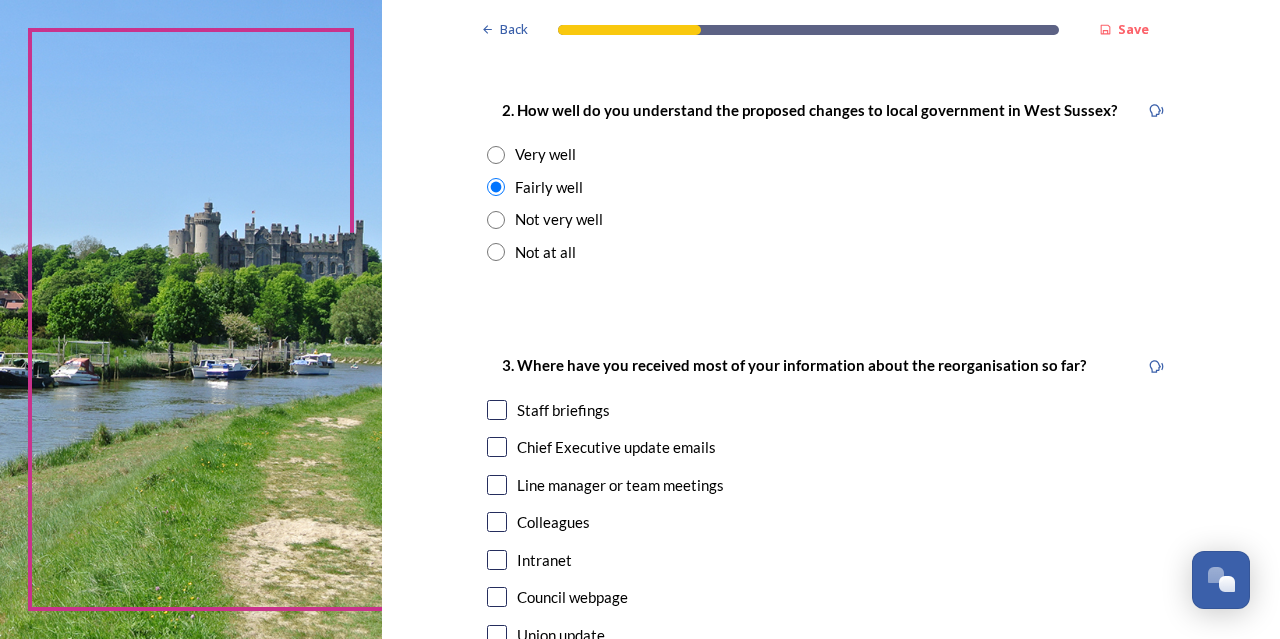 scroll, scrollTop: 800, scrollLeft: 0, axis: vertical 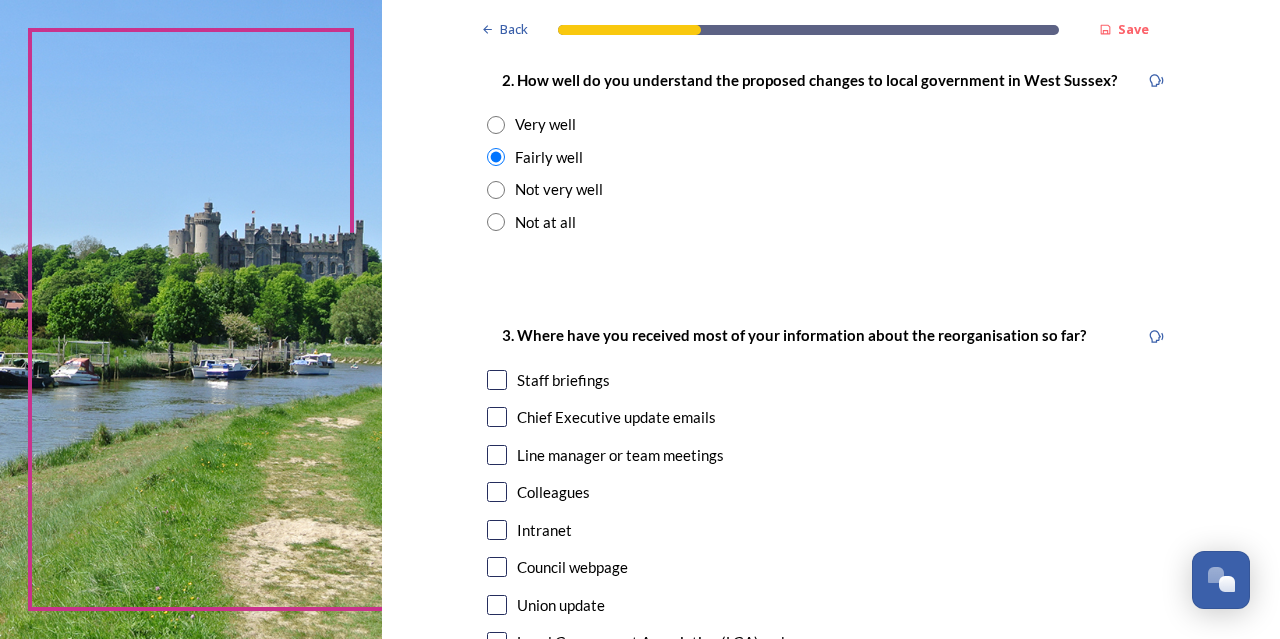 click at bounding box center (497, 380) 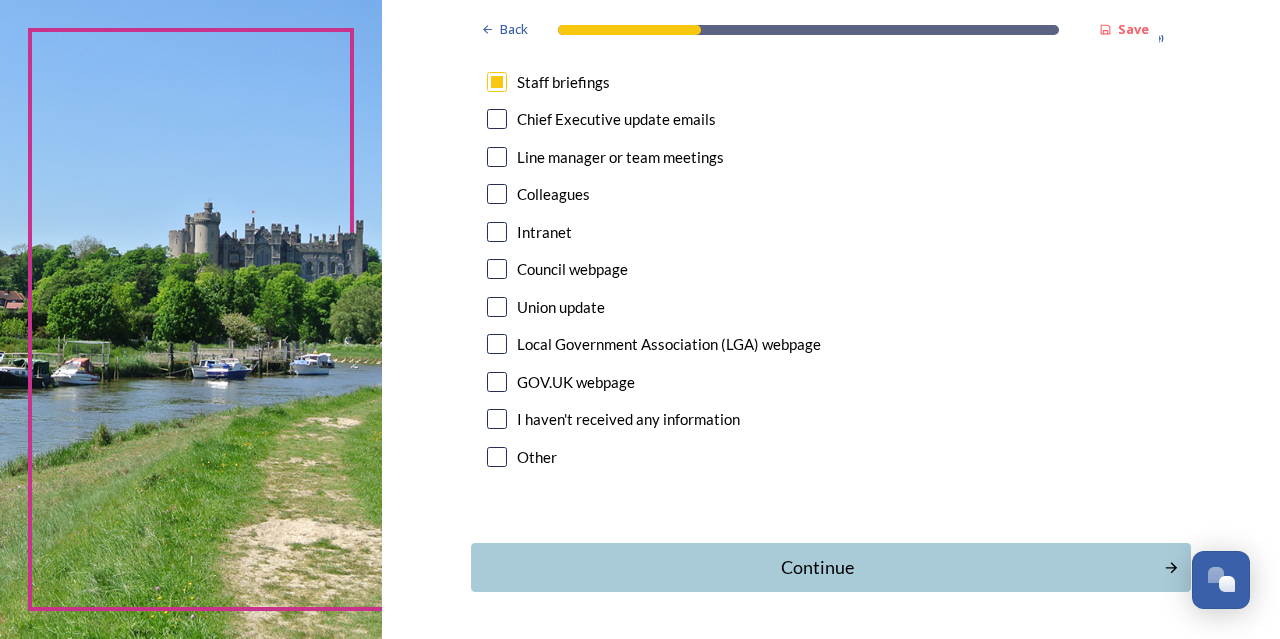 scroll, scrollTop: 1100, scrollLeft: 0, axis: vertical 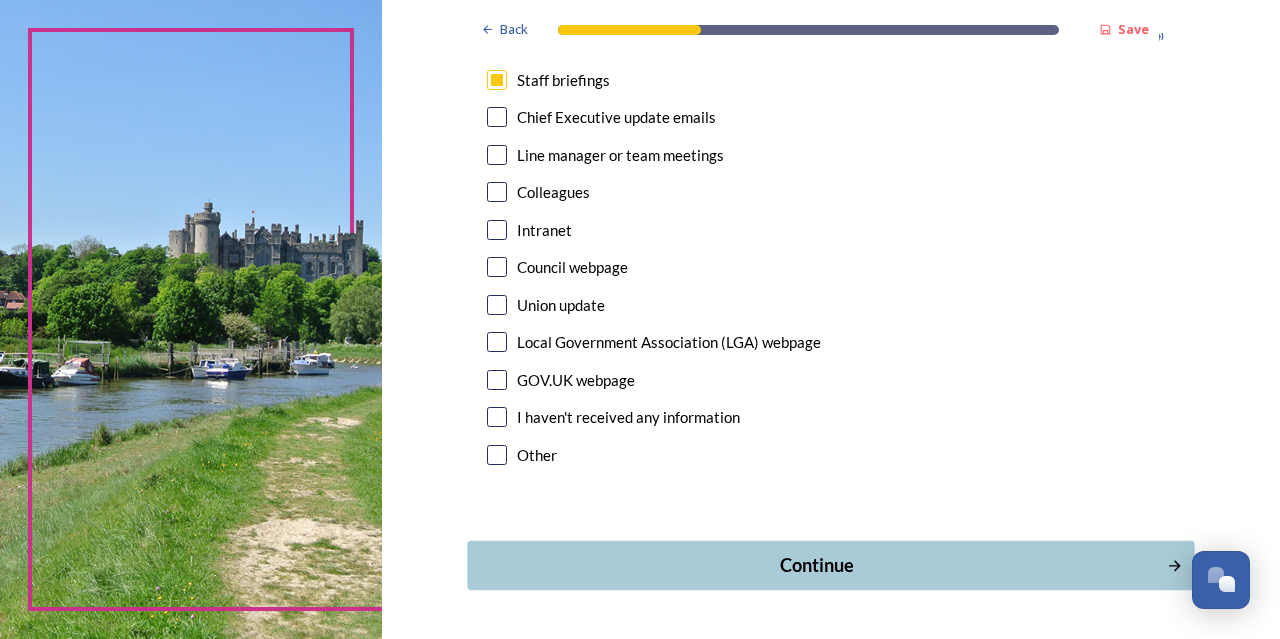 click on "Continue" at bounding box center [816, 565] 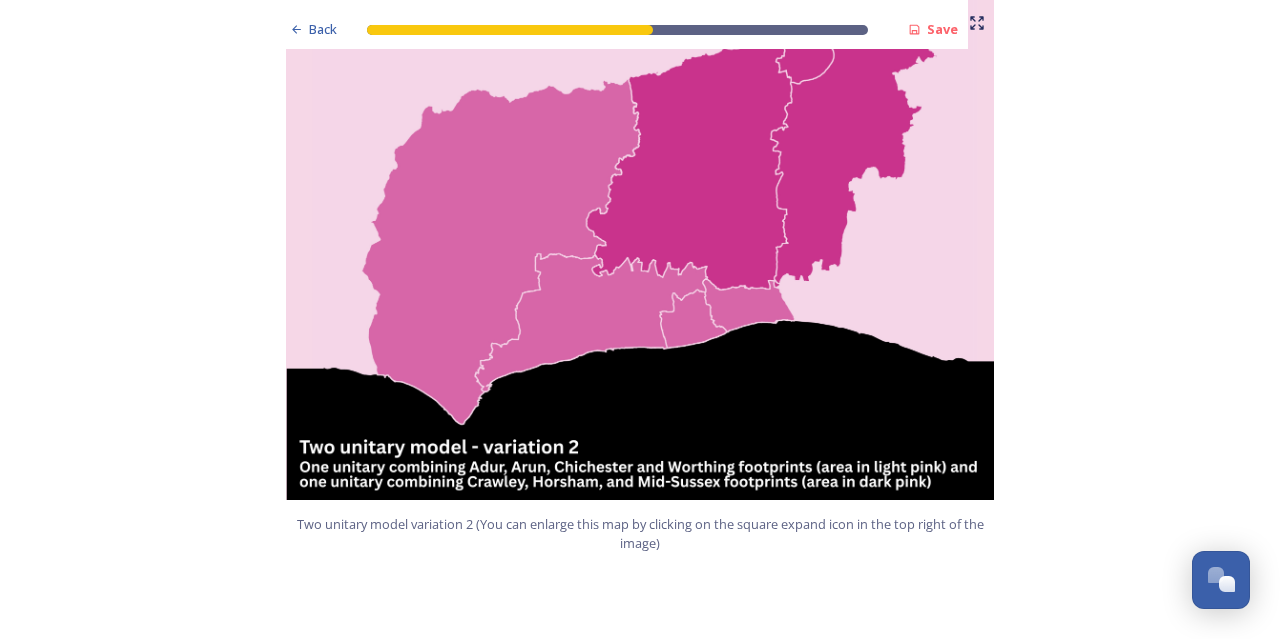 scroll, scrollTop: 2500, scrollLeft: 0, axis: vertical 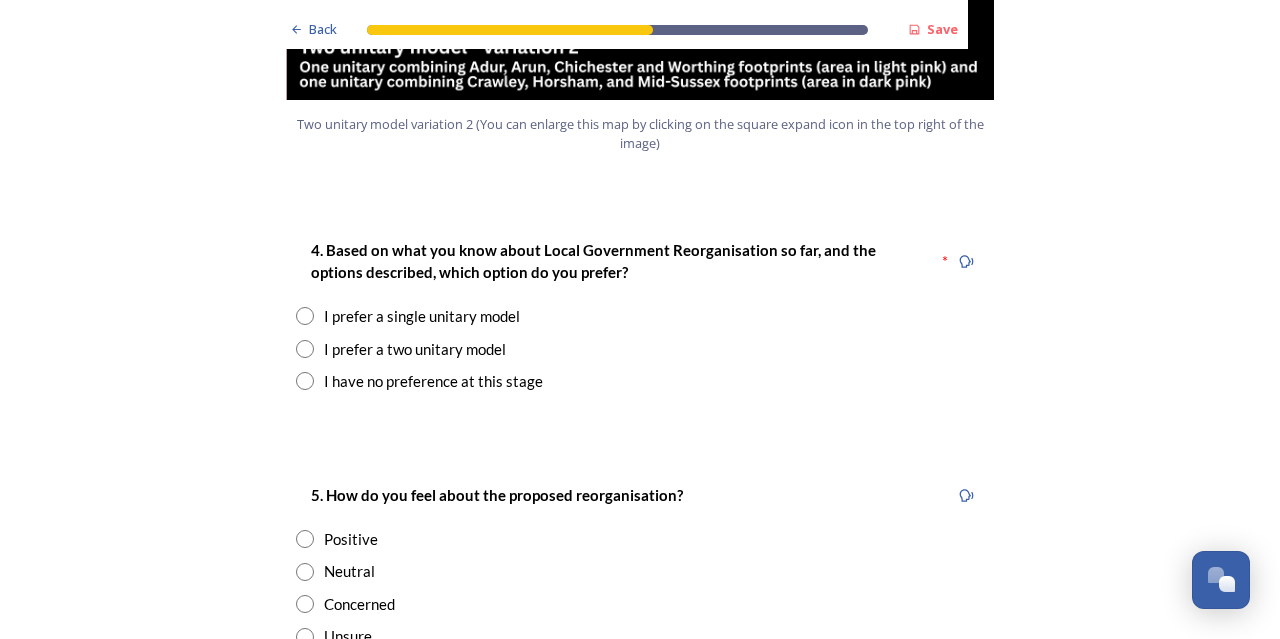 click at bounding box center [305, 381] 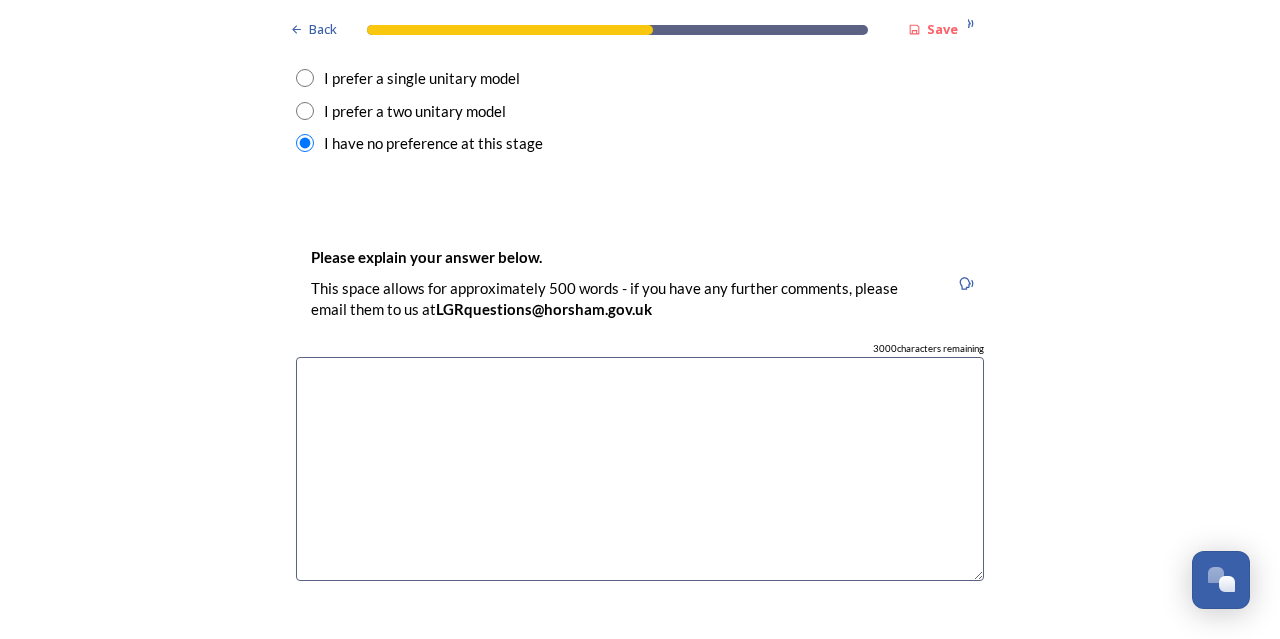 scroll, scrollTop: 2800, scrollLeft: 0, axis: vertical 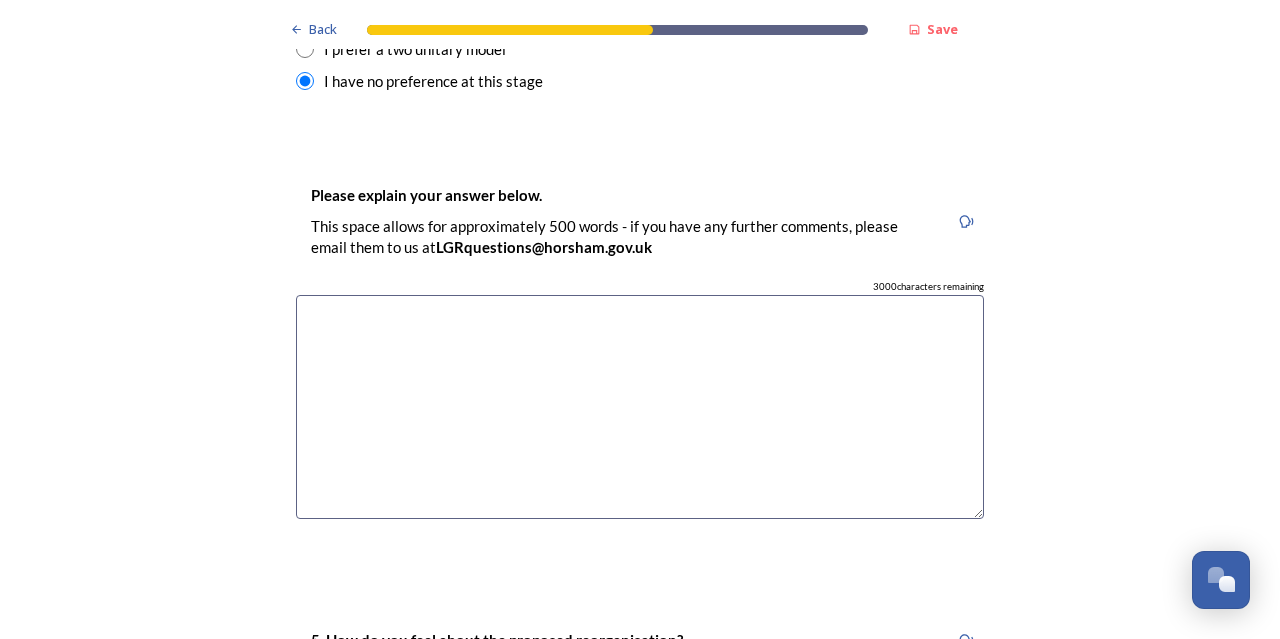 click at bounding box center [640, 407] 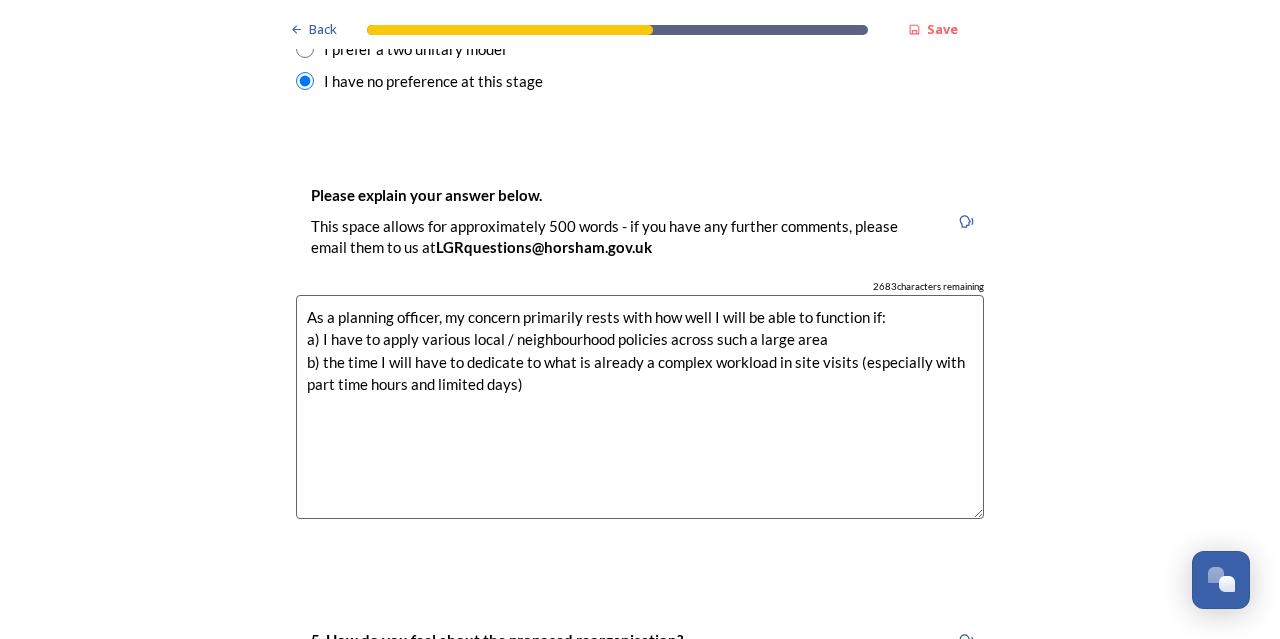 click on "As a planning officer, my concern primarily rests with how well I will be able to function if:
a) I have to apply various local / neighbourhood policies across such a large area
b) the time I will have to dedicate to what is already a complex workload in site visits (especially with part time hours and limited days)" at bounding box center (640, 407) 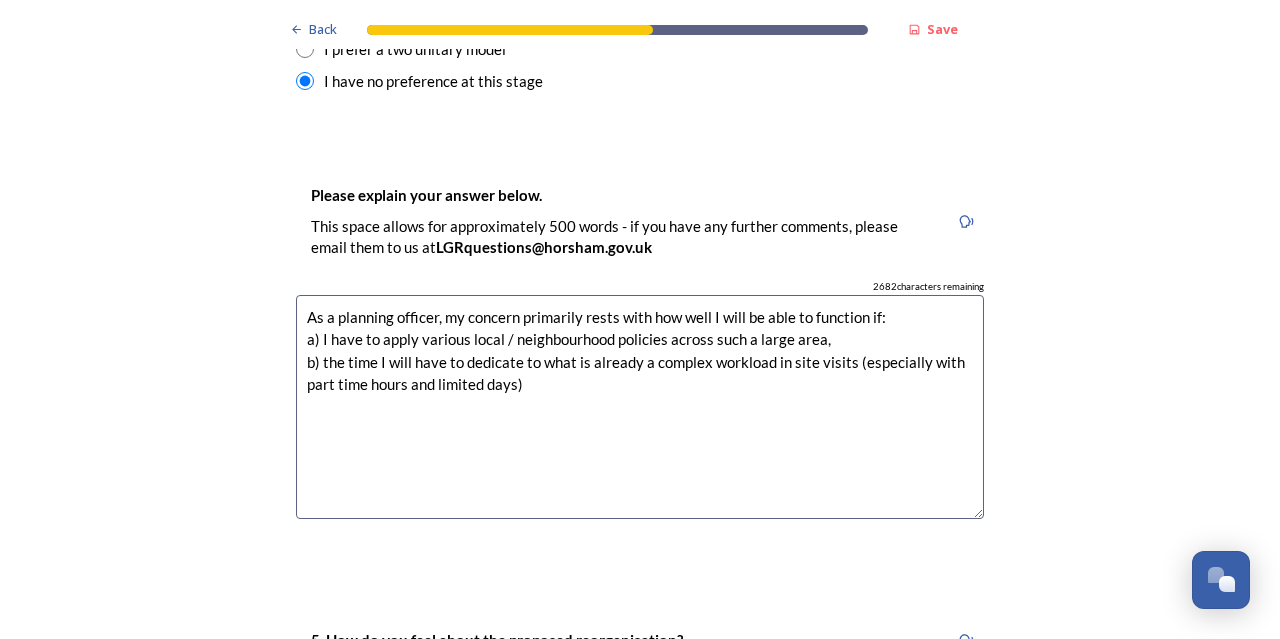 click on "As a planning officer, my concern primarily rests with how well I will be able to function if:
a) I have to apply various local / neighbourhood policies across such a large area,
b) the time I will have to dedicate to what is already a complex workload in site visits (especially with part time hours and limited days)" at bounding box center (640, 407) 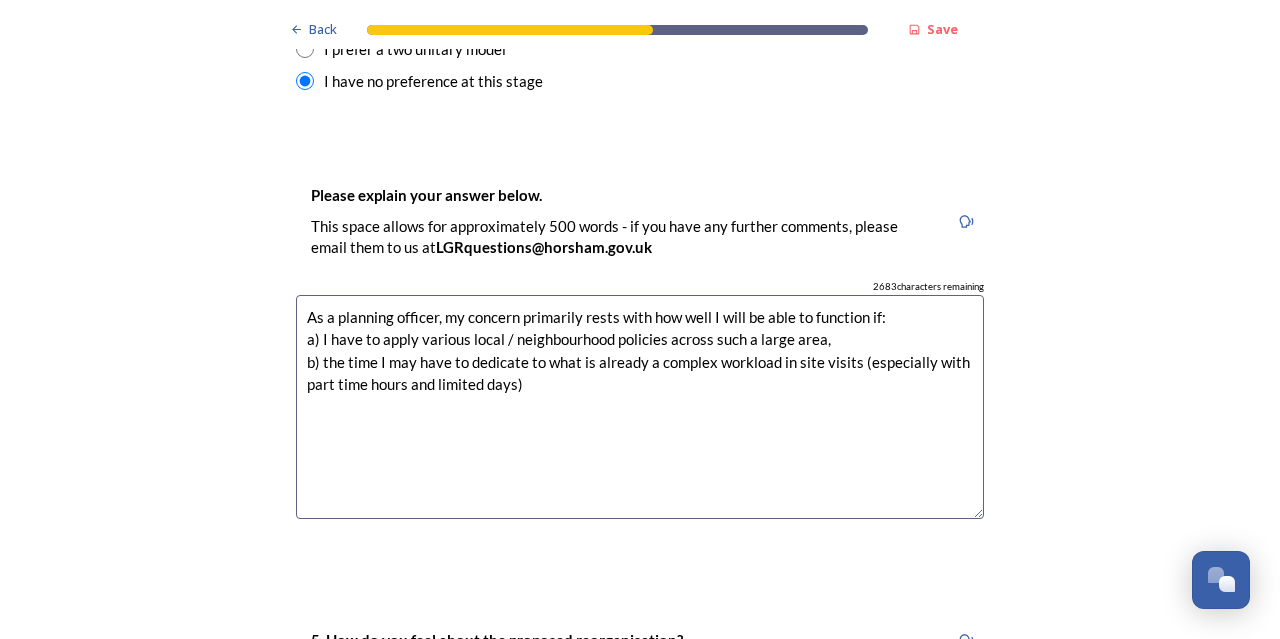 click on "As a planning officer, my concern primarily rests with how well I will be able to function if:
a) I have to apply various local / neighbourhood policies across such a large area,
b) the time I may have to dedicate to what is already a complex workload in site visits (especially with part time hours and limited days)" at bounding box center [640, 407] 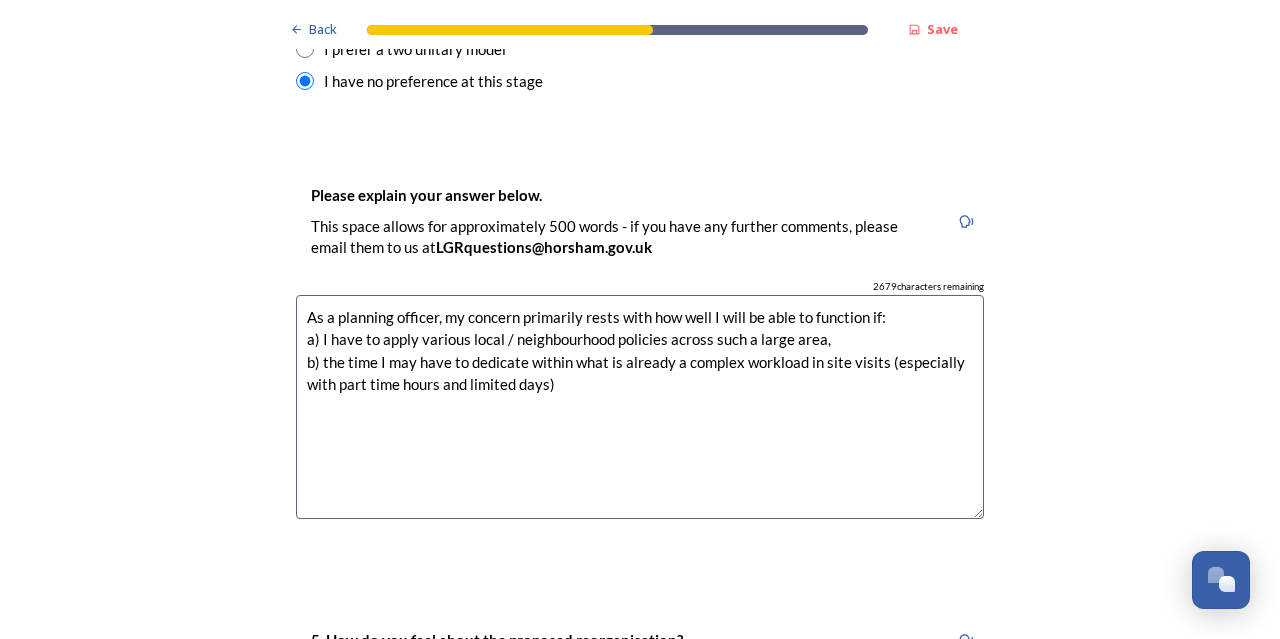 click on "As a planning officer, my concern primarily rests with how well I will be able to function if:
a) I have to apply various local / neighbourhood policies across such a large area,
b) the time I may have to dedicate within what is already a complex workload in site visits (especially with part time hours and limited days)" at bounding box center (640, 407) 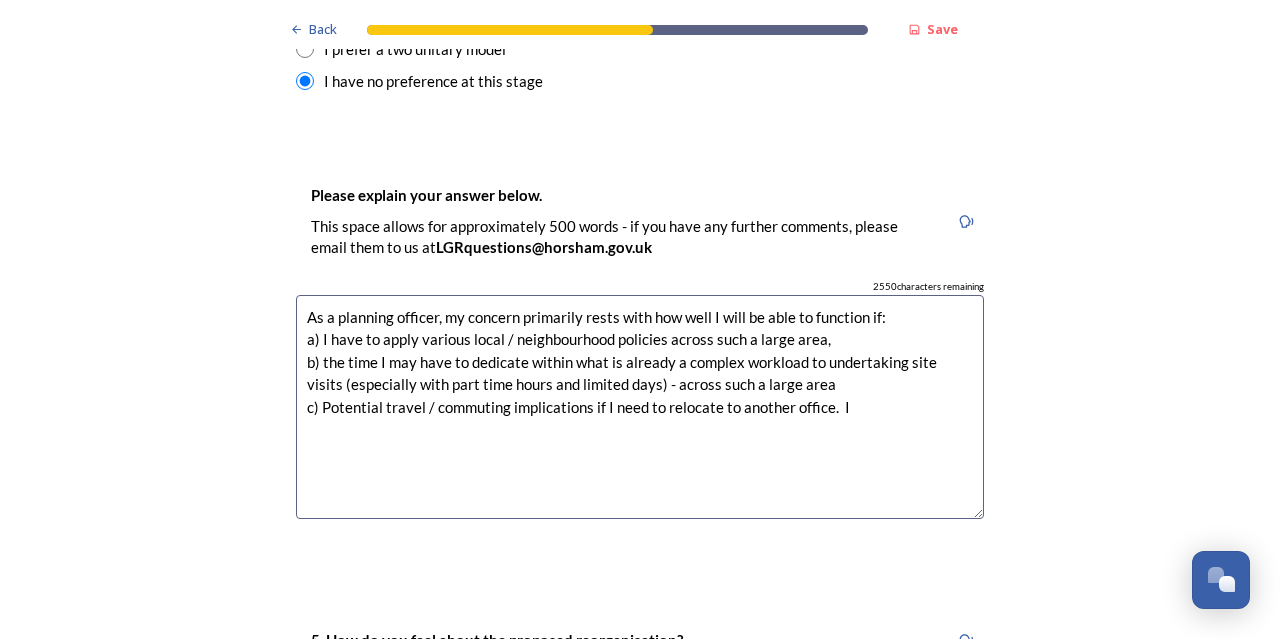 click on "As a planning officer, my concern primarily rests with how well I will be able to function if:
a) I have to apply various local / neighbourhood policies across such a large area,
b) the time I may have to dedicate within what is already a complex workload to undertaking site visits (especially with part time hours and limited days) - across such a large area
c) Potential travel / commuting implications if I need to relocate to another office.  I" at bounding box center (640, 407) 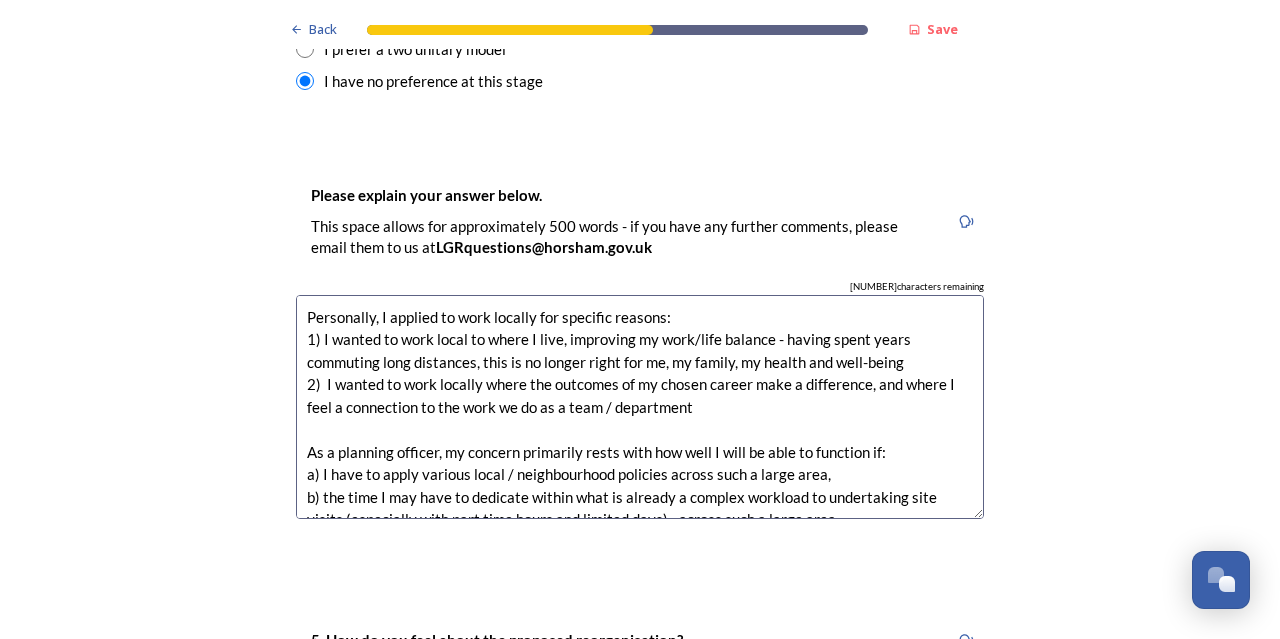 click on "Personally, I applied to work locally for specific reasons:
1) I wanted to work local to where I live, improving my work/life balance - having spent years commuting long distances, this is no longer right for me, my family, my health and well-being
2)  I wanted to work locally where the outcomes of my chosen career make a difference, and where I feel a connection to the work we do as a team / department
As a planning officer, my concern primarily rests with how well I will be able to function if:
a) I have to apply various local / neighbourhood policies across such a large area,
b) the time I may have to dedicate within what is already a complex workload to undertaking site visits (especially with part time hours and limited days) - across such a large area
c) Potential travel / commuting implications if I need to relocate to another office.  I" at bounding box center [640, 407] 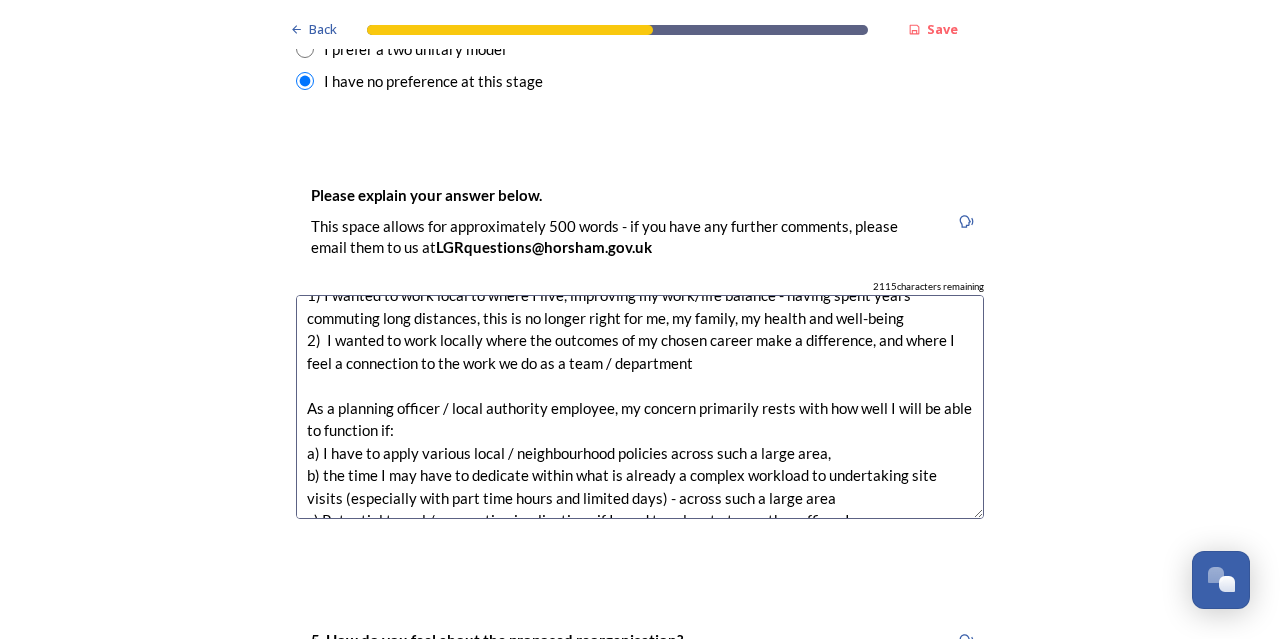 scroll, scrollTop: 67, scrollLeft: 0, axis: vertical 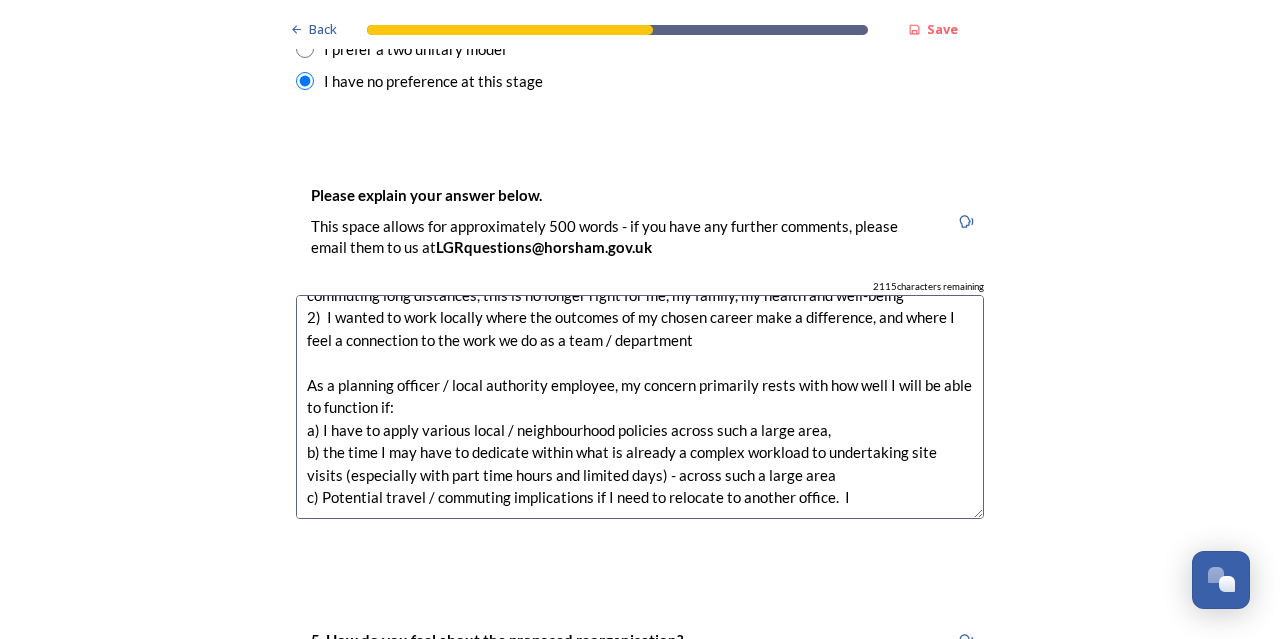 click on "Personally, I applied to work locally for specific reasons:
1) I wanted to work local to where I live, improving my work/life balance - having spent years commuting long distances, this is no longer right for me, my family, my health and well-being
2)  I wanted to work locally where the outcomes of my chosen career make a difference, and where I feel a connection to the work we do as a team / department
As a planning officer / local authority employee, my concern primarily rests with how well I will be able to function if:
a) I have to apply various local / neighbourhood policies across such a large area,
b) the time I may have to dedicate within what is already a complex workload to undertaking site visits (especially with part time hours and limited days) - across such a large area
c) Potential travel / commuting implications if I need to relocate to another office.  I" at bounding box center [640, 407] 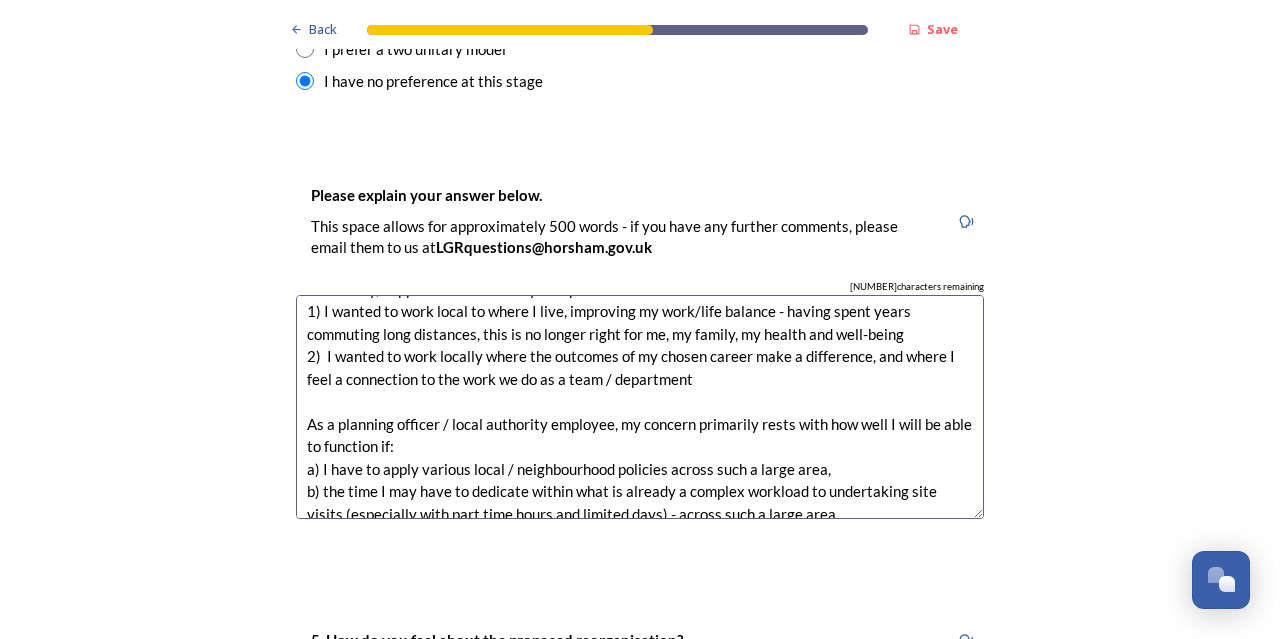 scroll, scrollTop: 0, scrollLeft: 0, axis: both 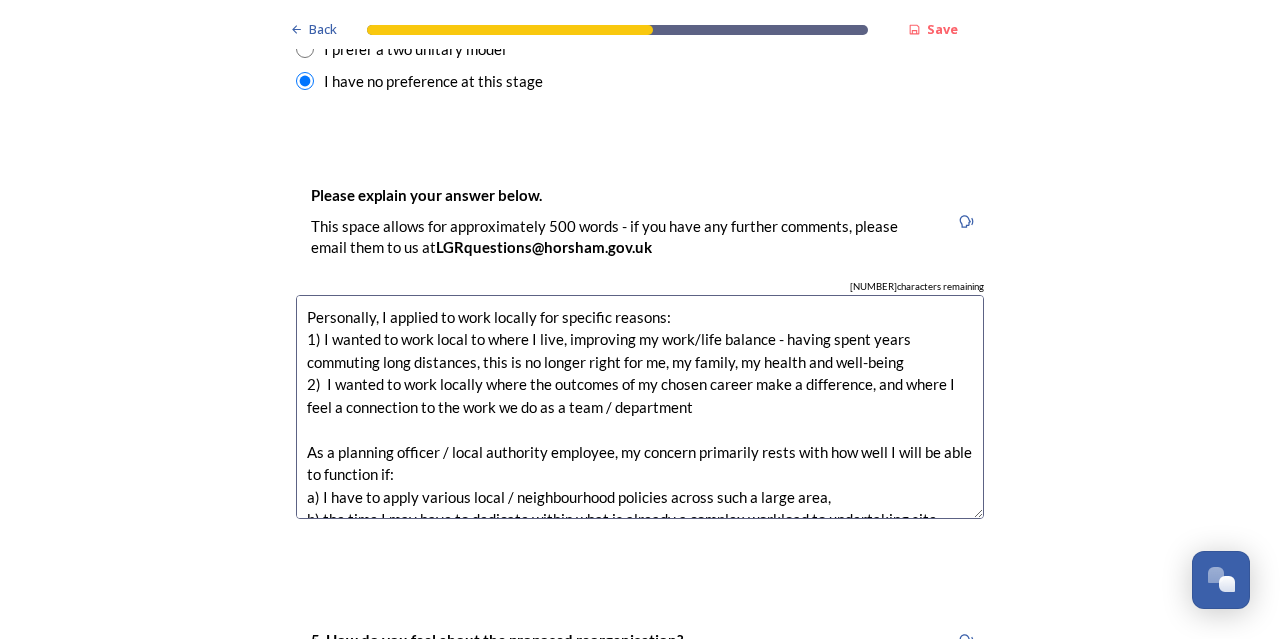click on "Personally, I applied to work locally for specific reasons:
1) I wanted to work local to where I live, improving my work/life balance - having spent years commuting long distances, this is no longer right for me, my family, my health and well-being
2)  I wanted to work locally where the outcomes of my chosen career make a difference, and where I feel a connection to the work we do as a team / department
As a planning officer / local authority employee, my concern primarily rests with how well I will be able to function if:
a) I have to apply various local / neighbourhood policies across such a large area,
b) the time I may have to dedicate within what is already a complex workload to undertaking site visits (especially with part time hours and limited days) - across such a large area
c) Potential travel / commuting implications if I need to relocate to another office, further from where I live" at bounding box center (640, 407) 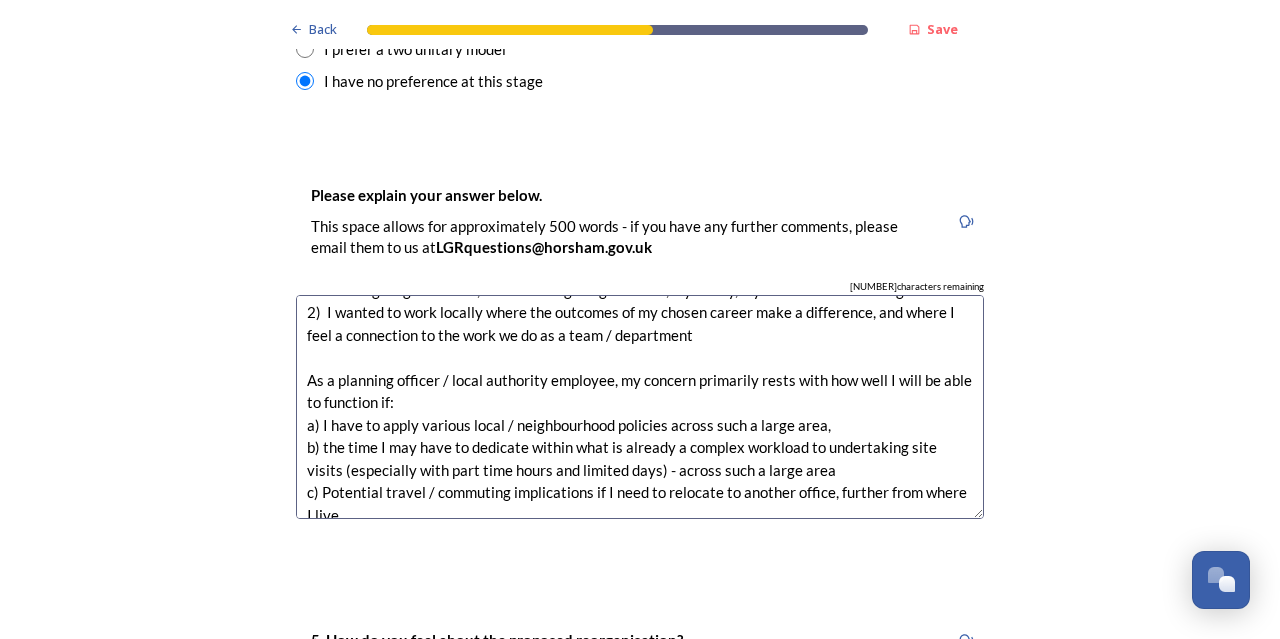 scroll, scrollTop: 90, scrollLeft: 0, axis: vertical 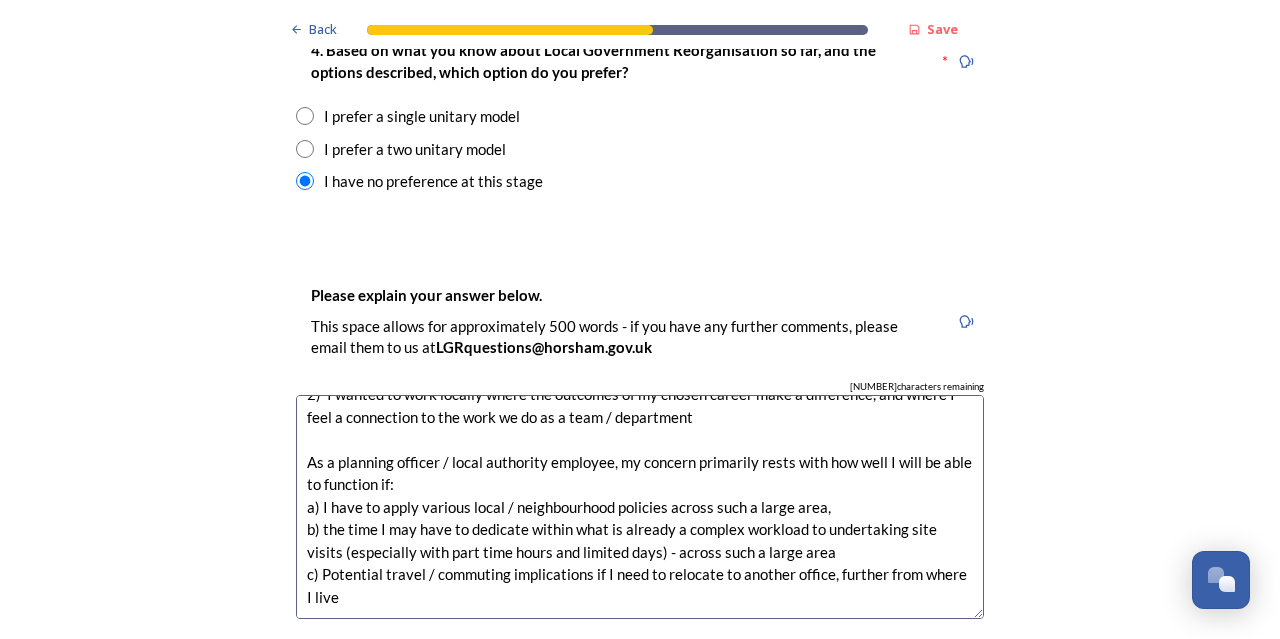 click on "Personally, I applied to work locally for specific reasons:
1) I wanted to work local to where I live, improving my work/life balance - having spent years commuting long distances, this is no longer right for me, my family, my health and well-being
2)  I wanted to work locally where the outcomes of my chosen career make a difference, and where I feel a connection to the work we do as a team / department
As a planning officer / local authority employee, my concern primarily rests with how well I will be able to function if:
a) I have to apply various local / neighbourhood policies across such a large area,
b) the time I may have to dedicate within what is already a complex workload to undertaking site visits (especially with part time hours and limited days) - across such a large area
c) Potential travel / commuting implications if I need to relocate to another office, further from where I live" at bounding box center (640, 507) 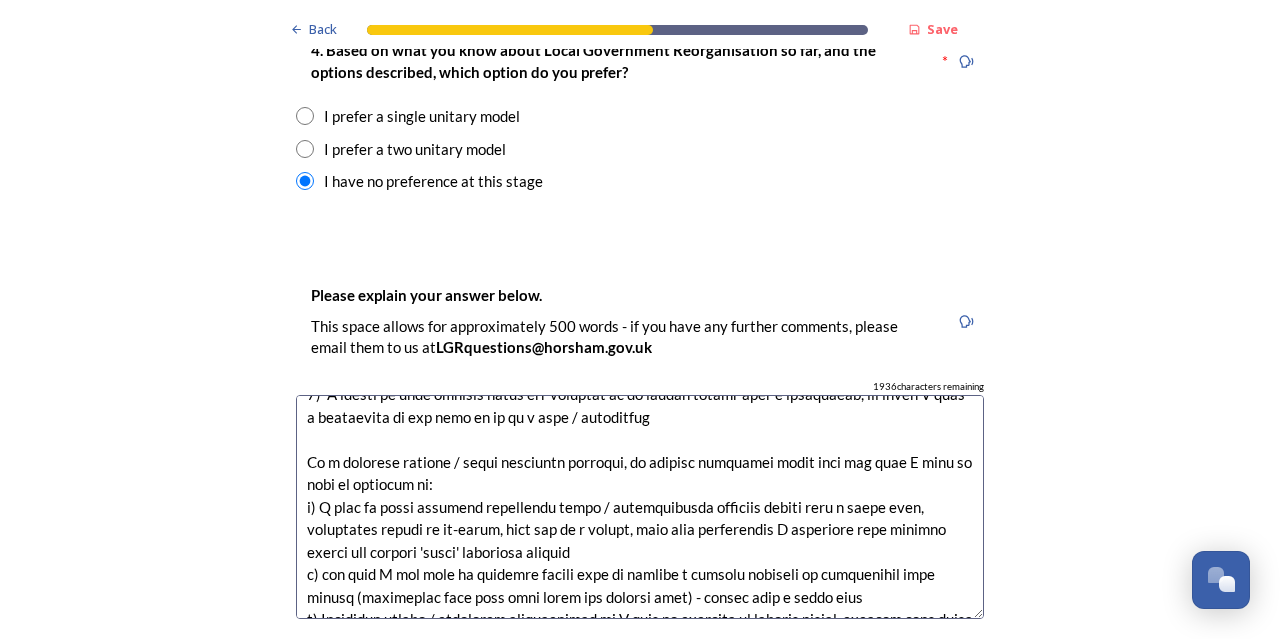 scroll, scrollTop: 134, scrollLeft: 0, axis: vertical 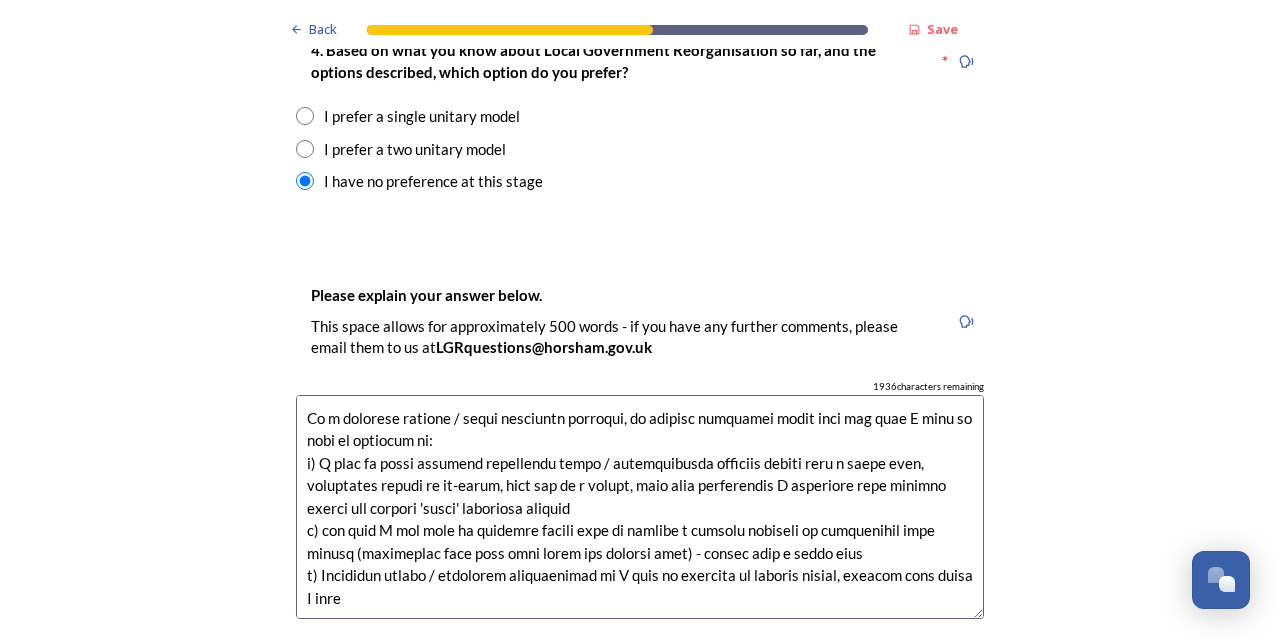 click at bounding box center [640, 507] 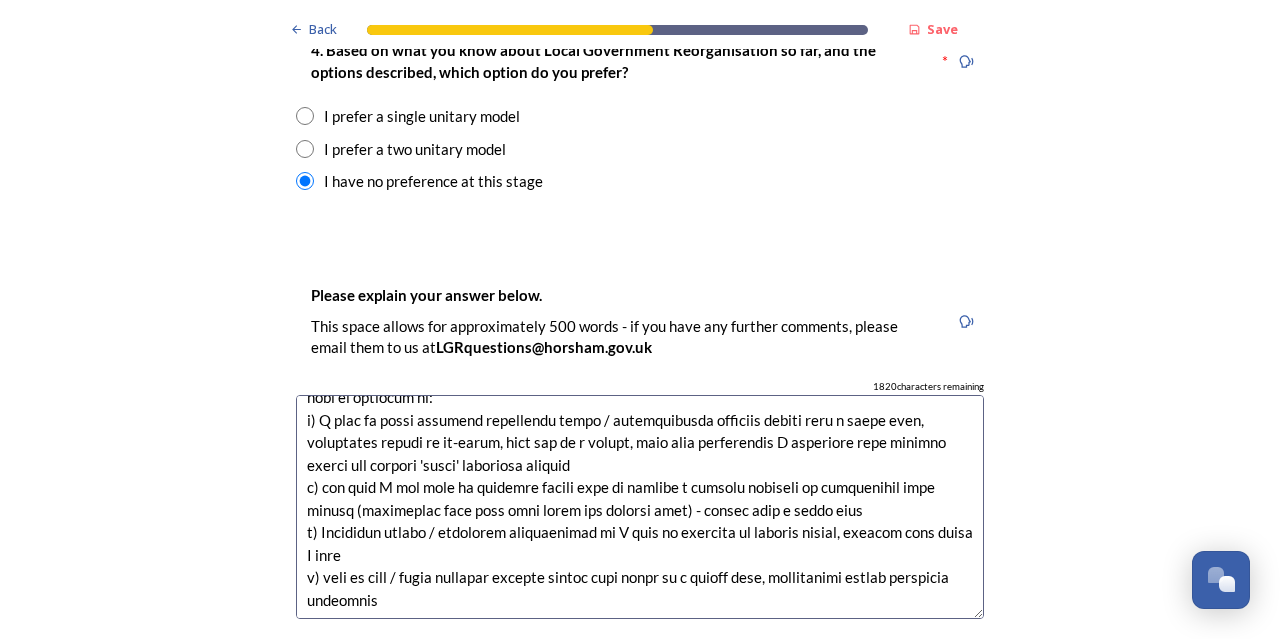 scroll, scrollTop: 180, scrollLeft: 0, axis: vertical 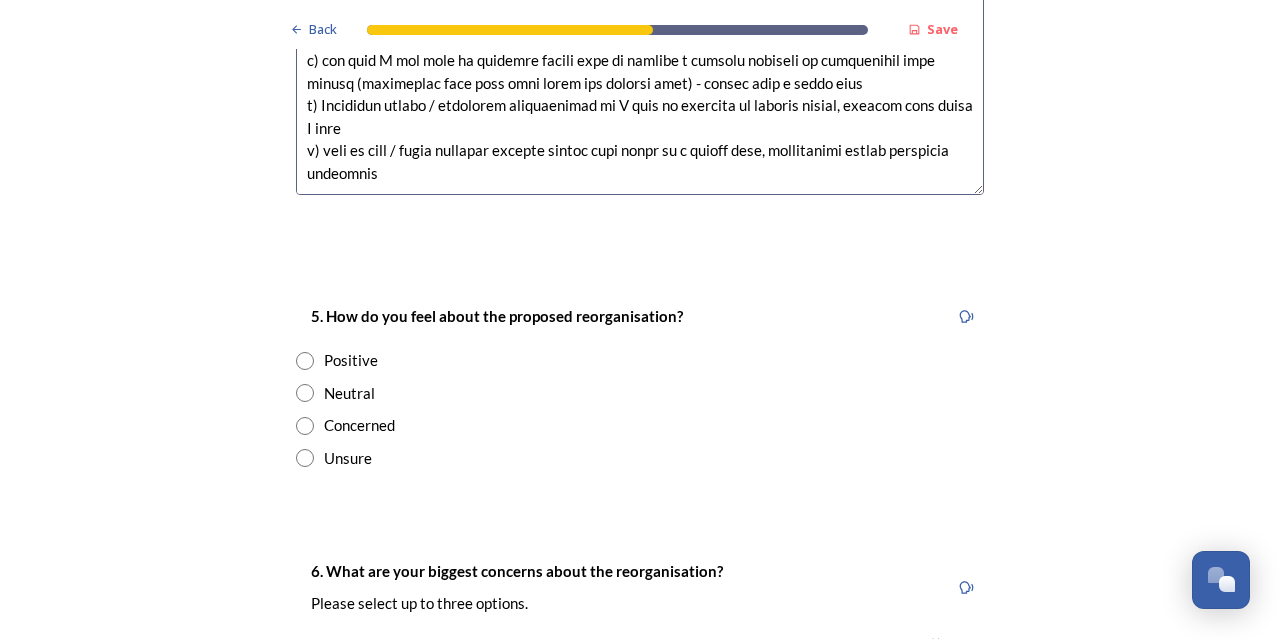 type on "Personally, I applied to work locally for specific reasons:
1) I wanted to work local to where I live, improving my work/life balance - having spent years commuting long distances, this is no longer right for me, my family, my health and well-being
2)  I wanted to work locally where the outcomes of my chosen career make a difference, and where I feel a connection to the work we do as a team / department
As a planning officer / local authority employee, my concern primarily rests with how well I will be able to function if:
a) I have to apply numerous additional local / neighbourhood policies across such a large area, constantly having to re-learn, read and as a result, lose that familiarity I currently have working within the current 'local' authority context
b) the time I may have to dedicate within what is already a complex workload to undertaking site visits (especially with part time hours and limited days) - across such a large area
c) Potential travel / commuting implications if I need to relocate t..." 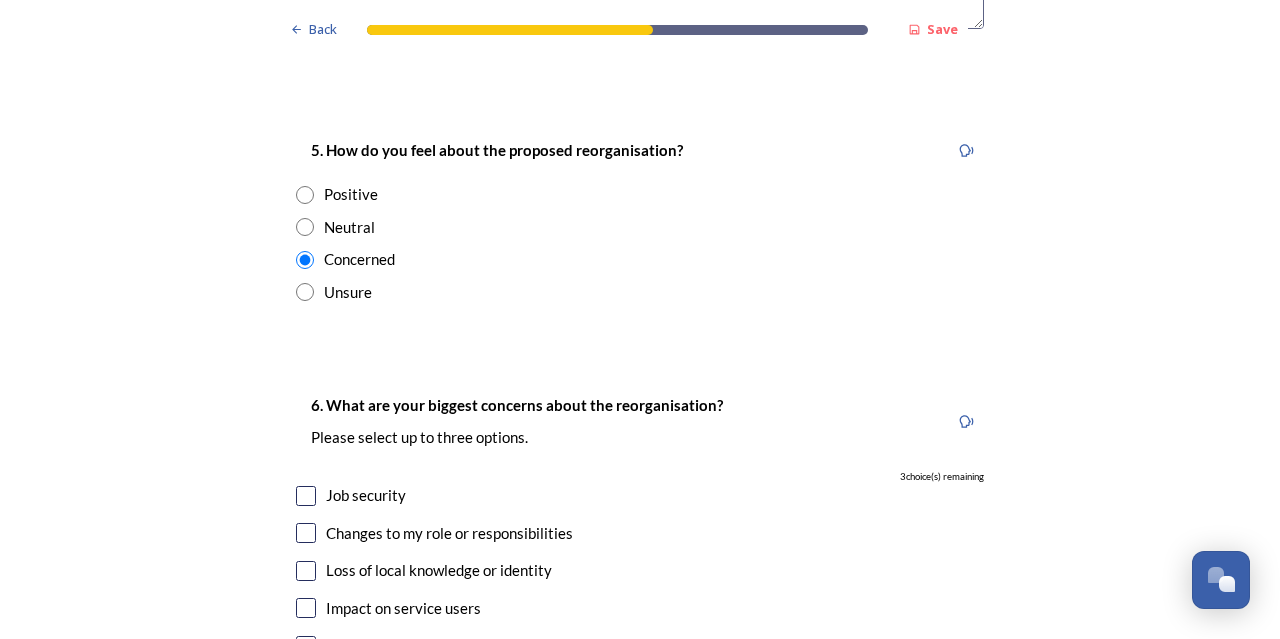 scroll, scrollTop: 3524, scrollLeft: 0, axis: vertical 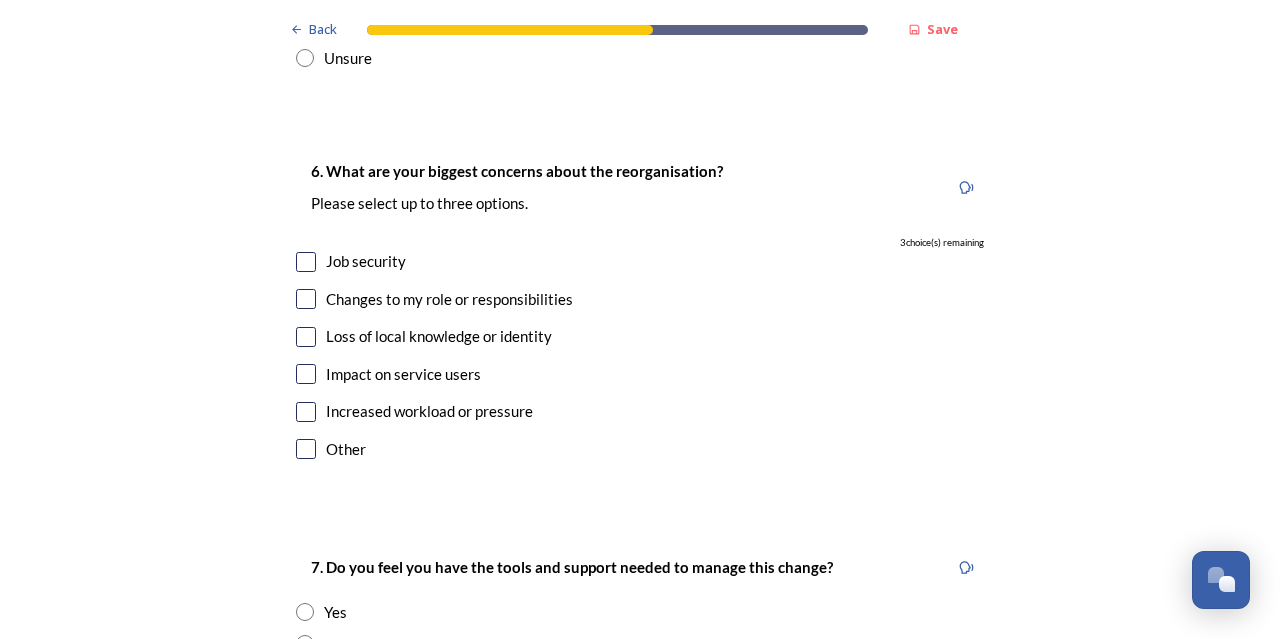 click at bounding box center (306, 337) 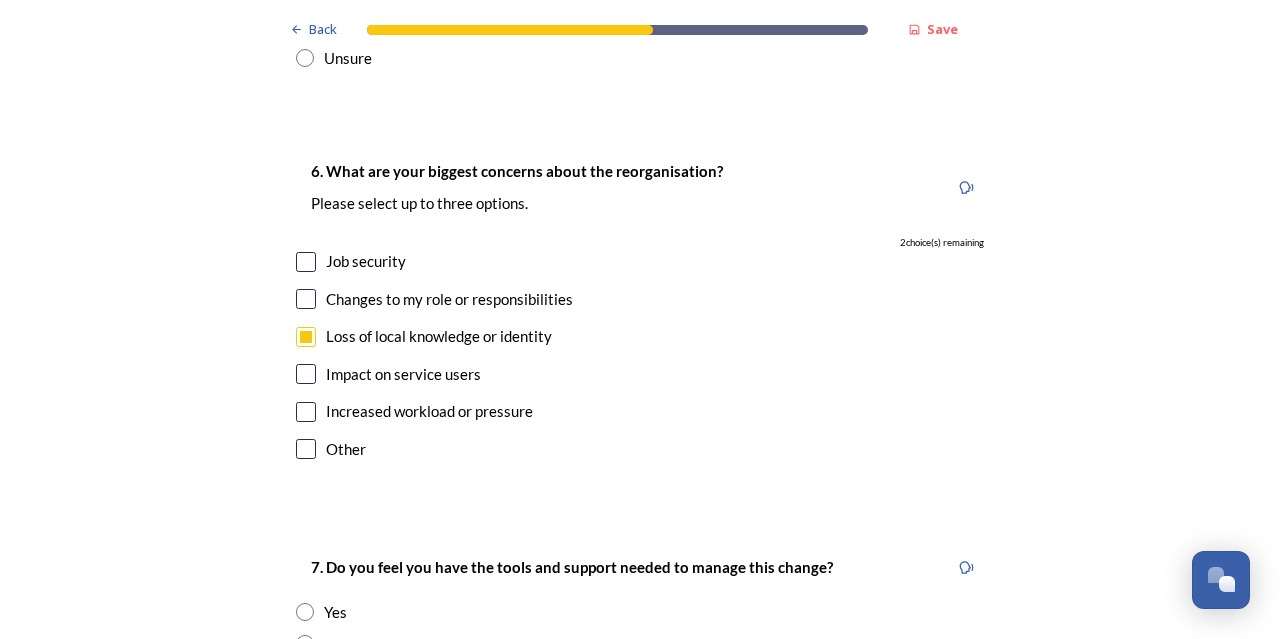 click at bounding box center [306, 299] 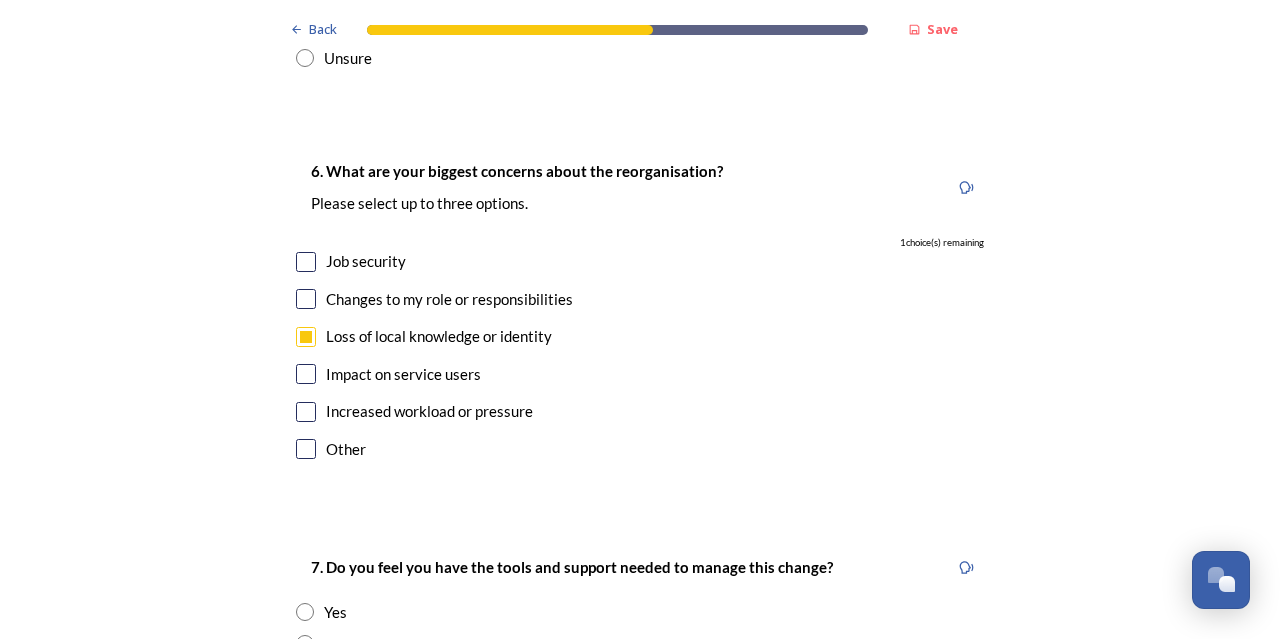 checkbox on "true" 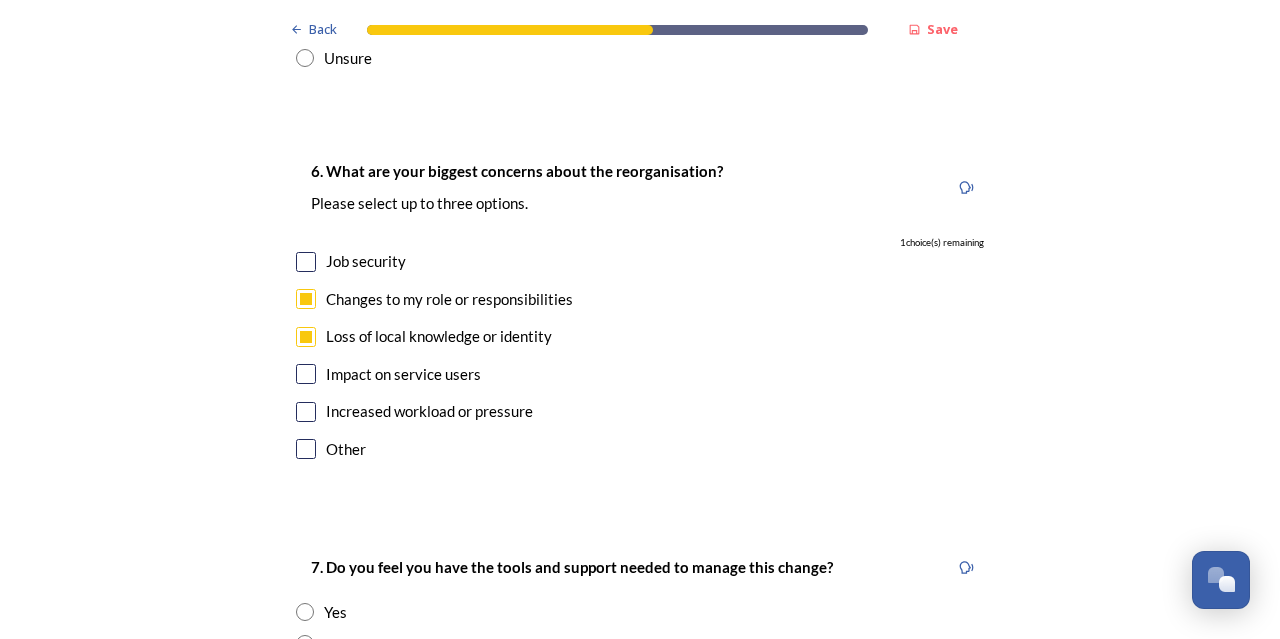 click at bounding box center (306, 262) 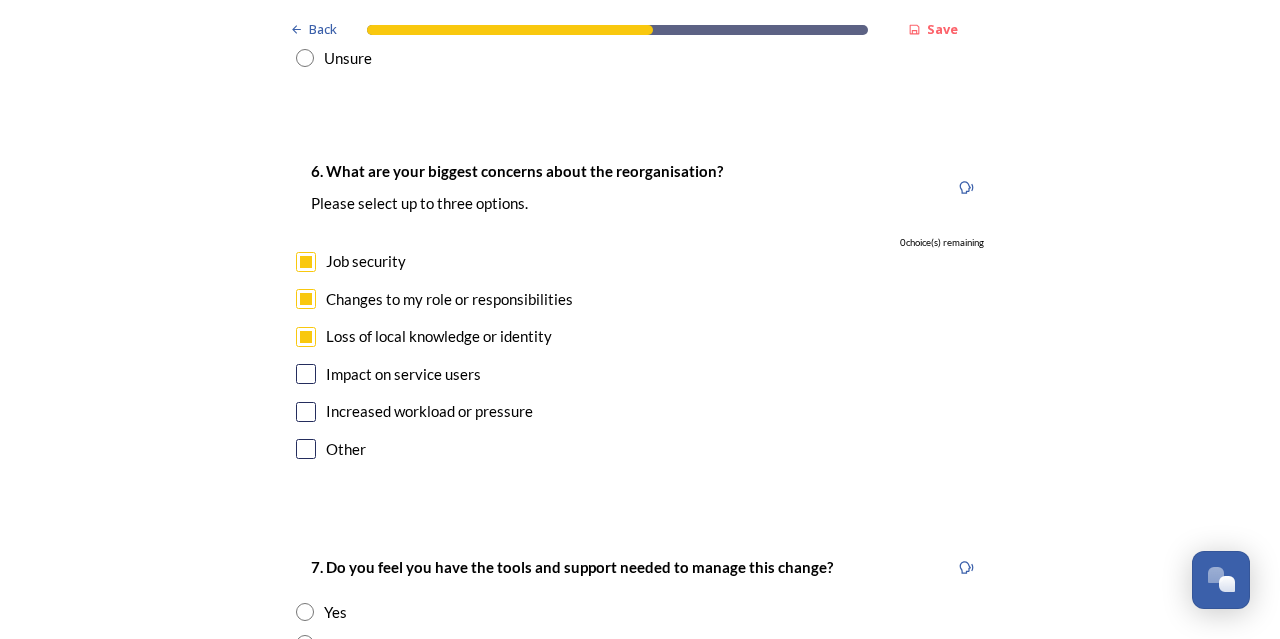 click at bounding box center [306, 449] 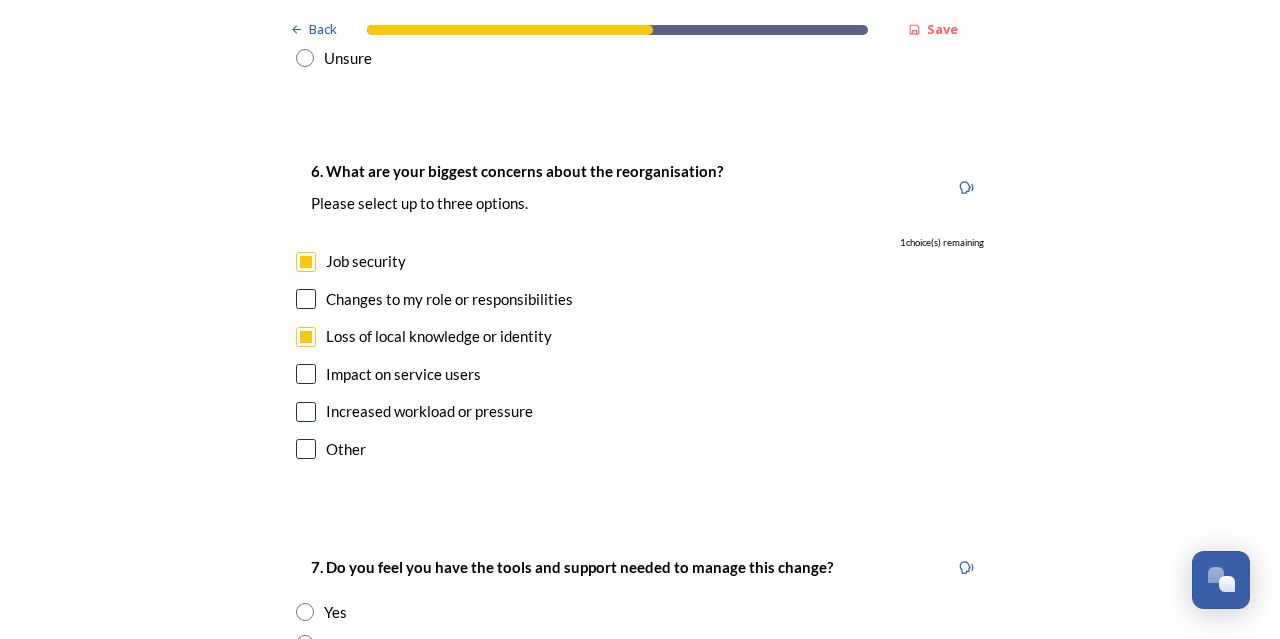 click at bounding box center (306, 449) 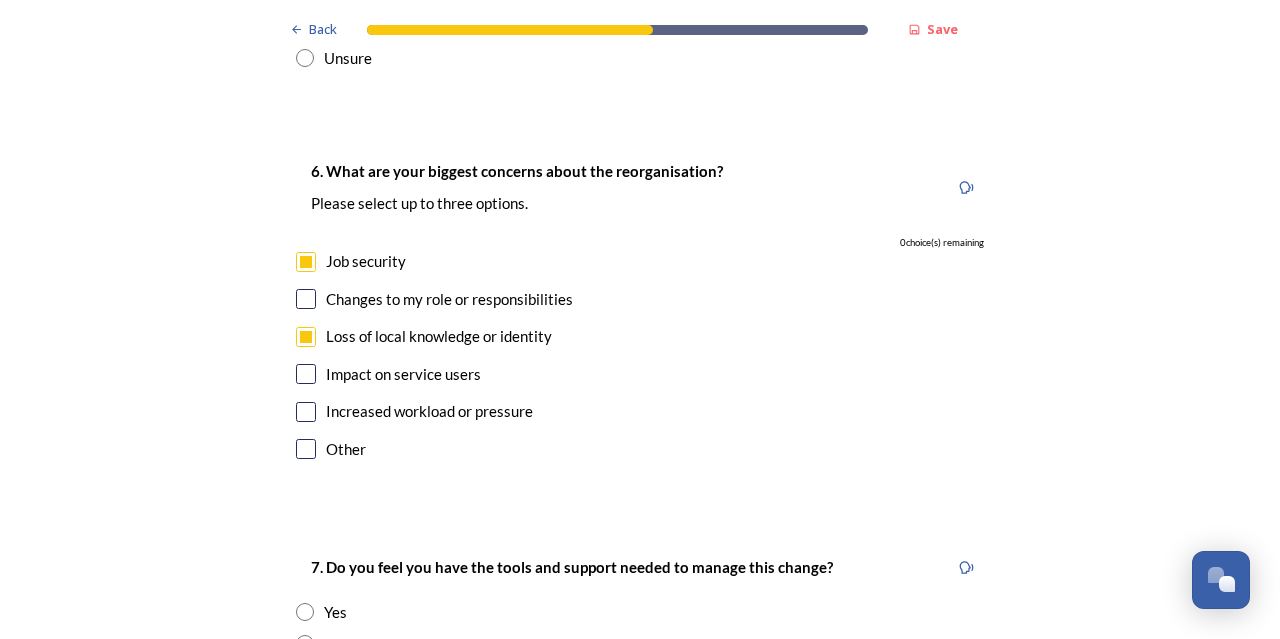 checkbox on "true" 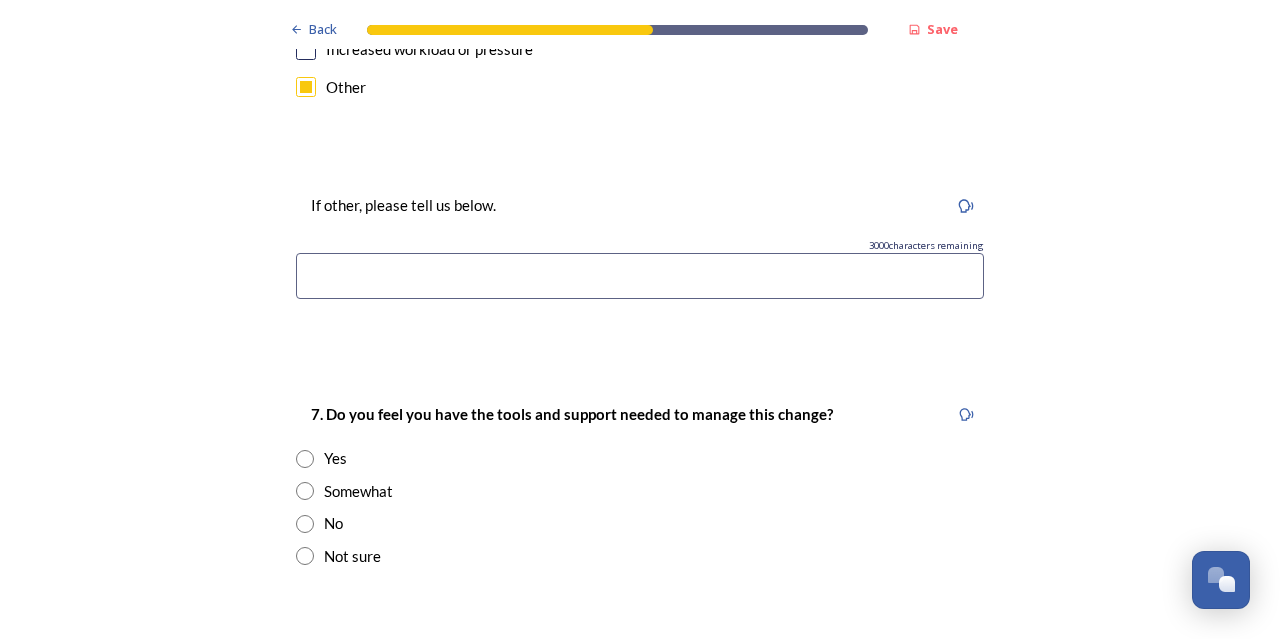 scroll, scrollTop: 3924, scrollLeft: 0, axis: vertical 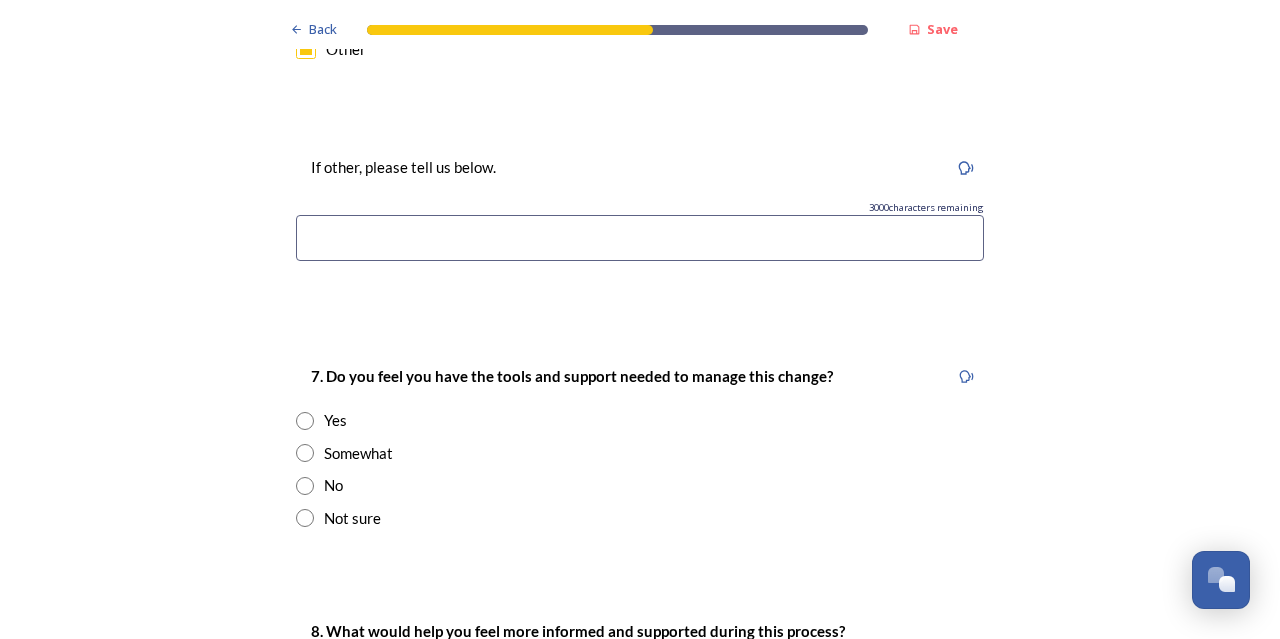 click at bounding box center (640, 238) 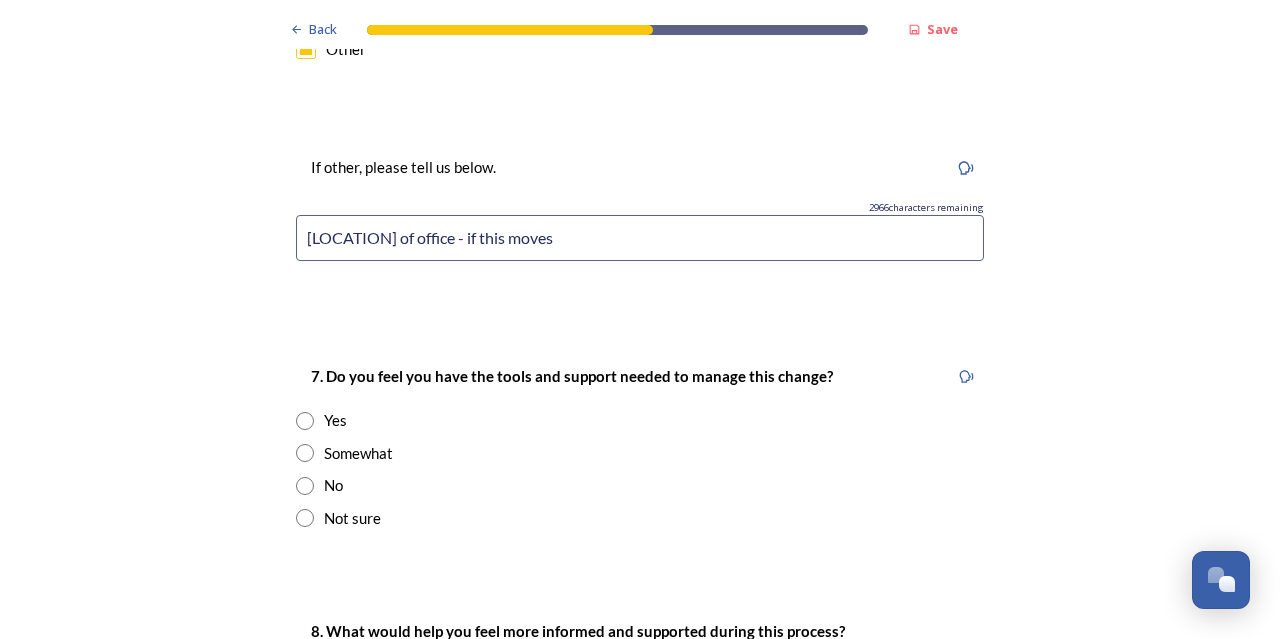 type on "[LOCATION] of office - if this moves" 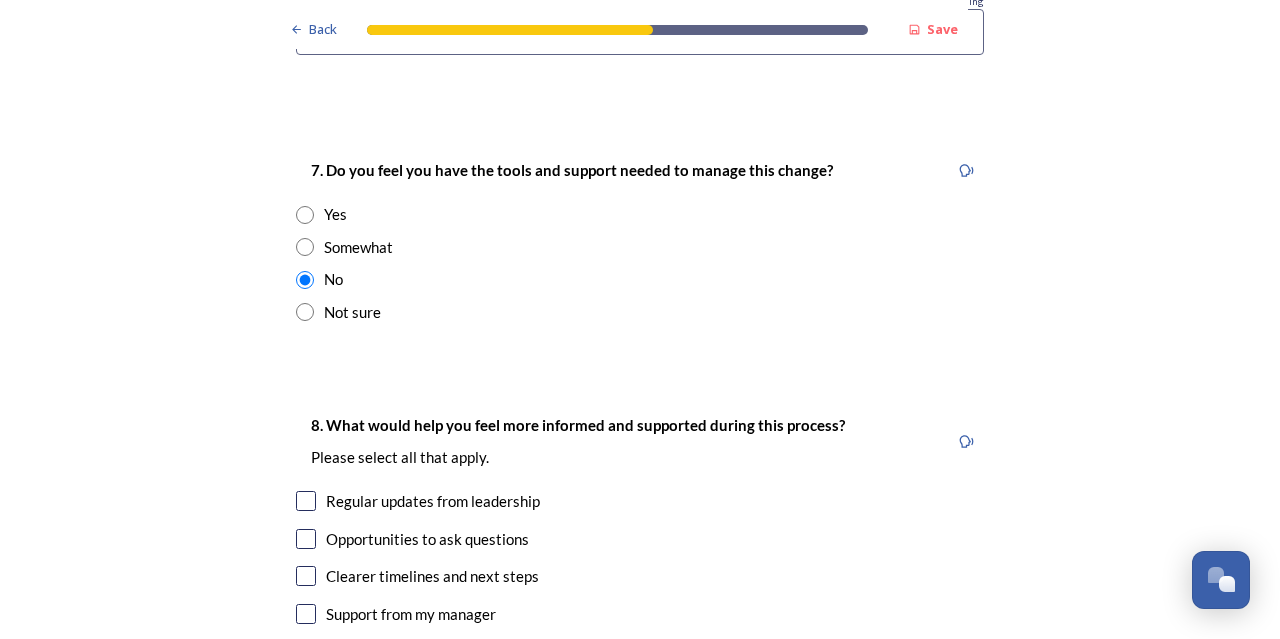 scroll, scrollTop: 4324, scrollLeft: 0, axis: vertical 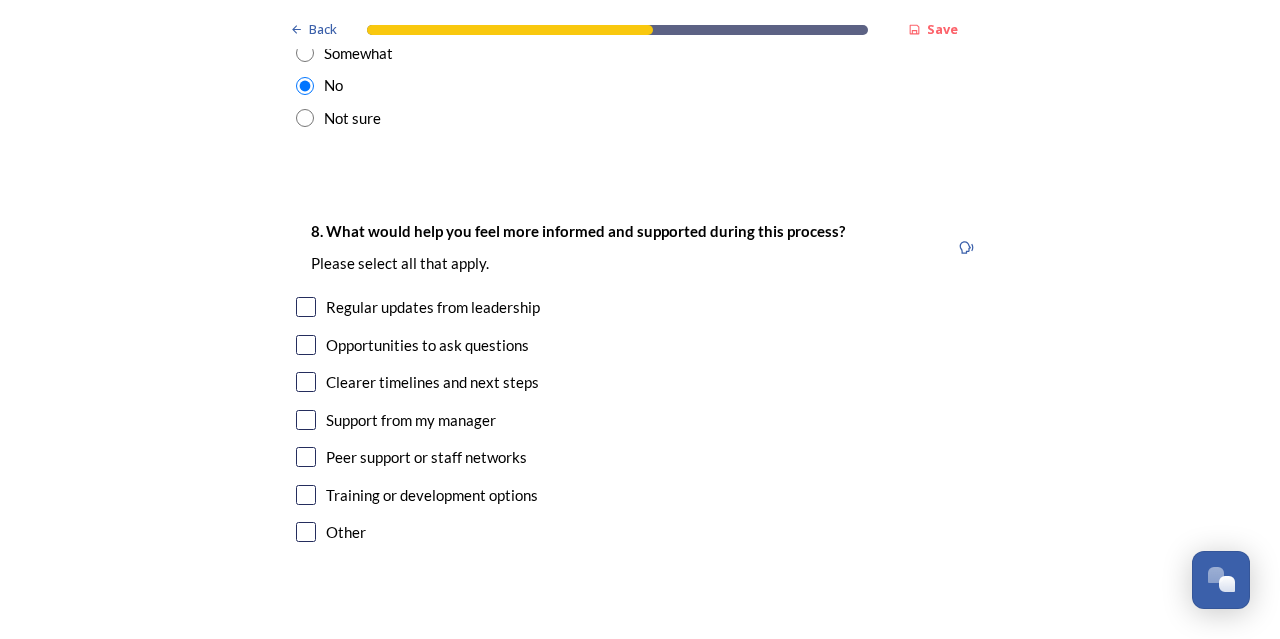 click at bounding box center [306, 532] 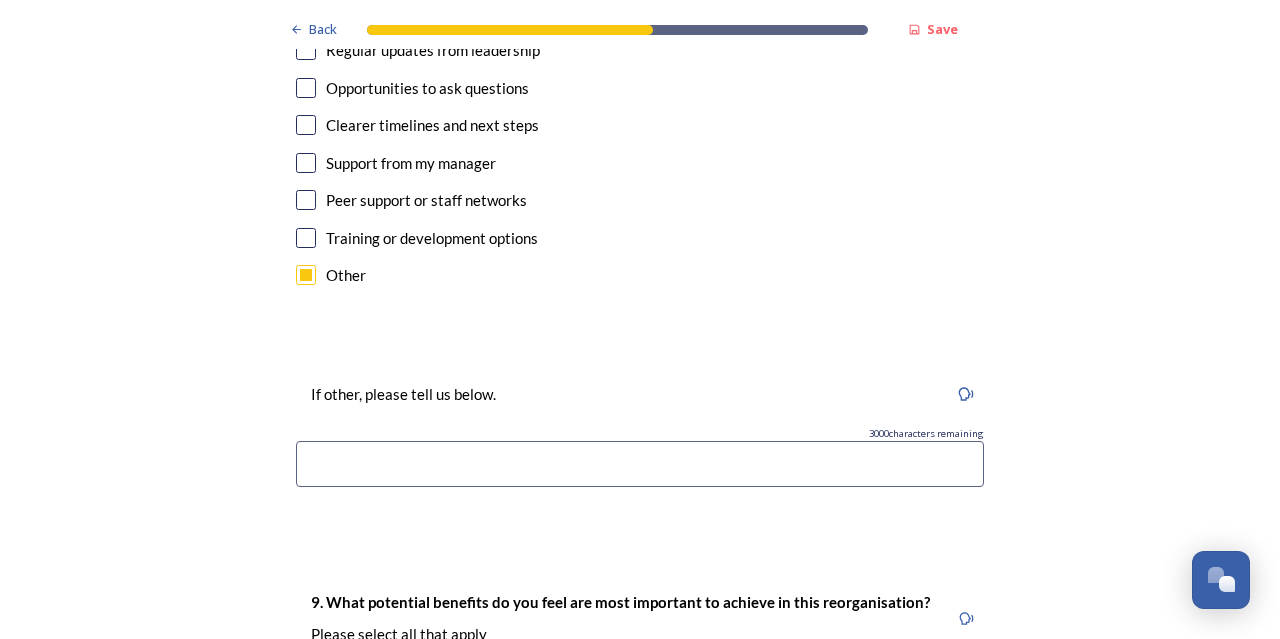 scroll, scrollTop: 4624, scrollLeft: 0, axis: vertical 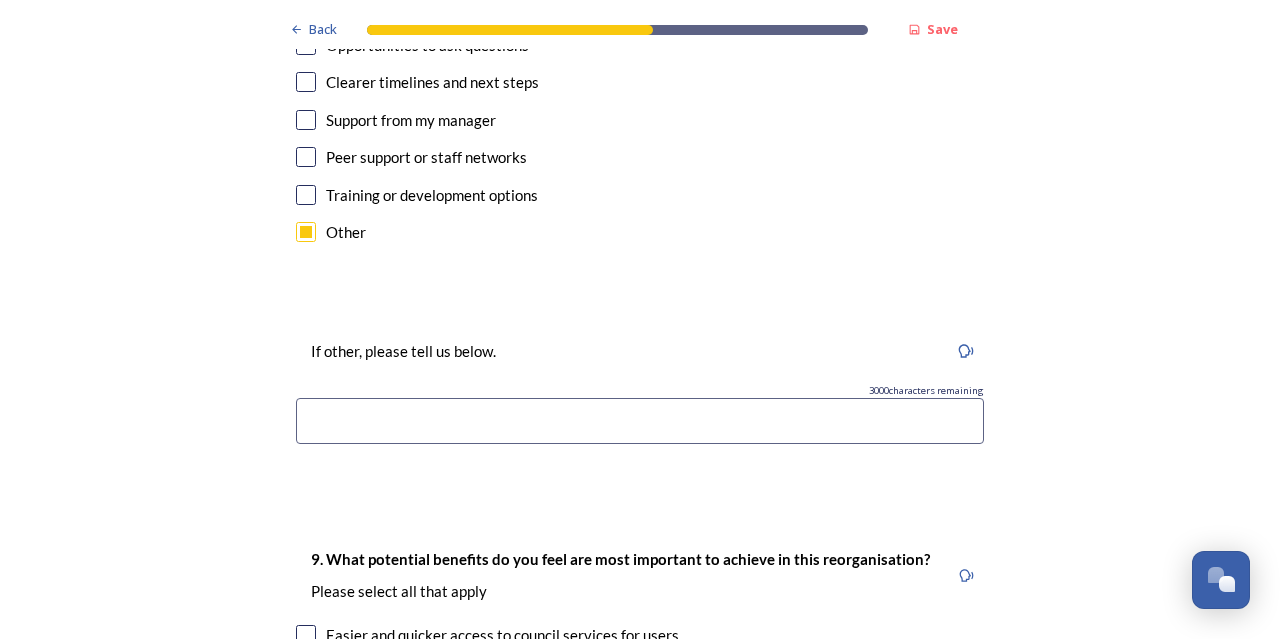 click at bounding box center (640, 421) 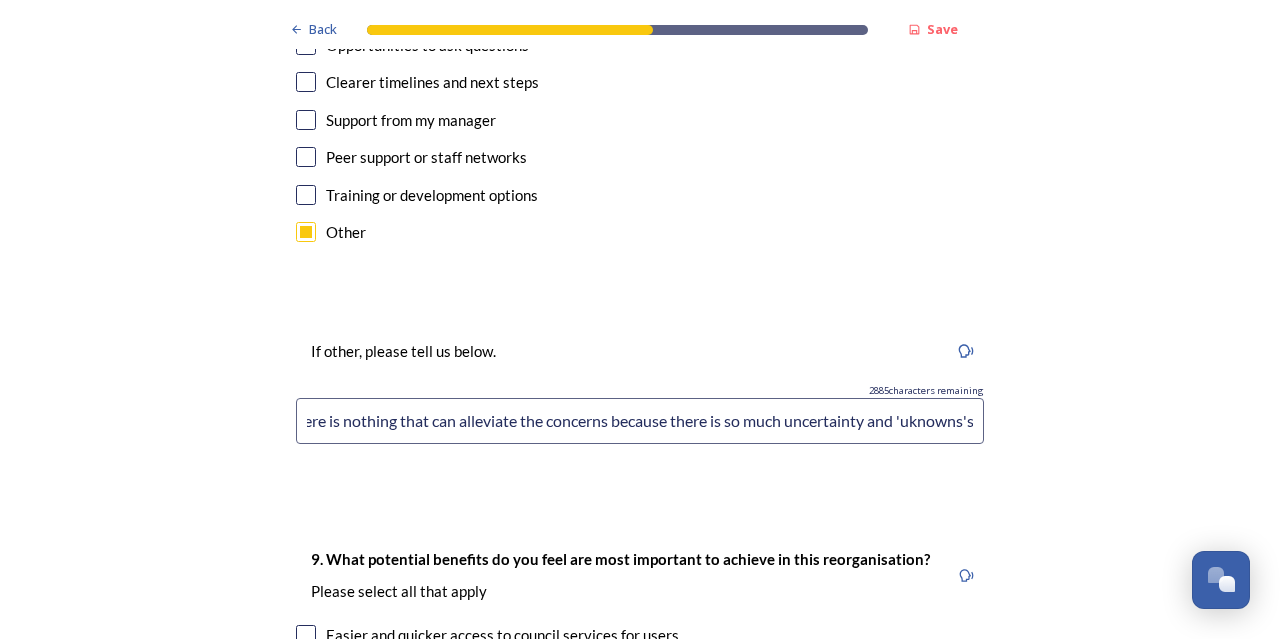 scroll, scrollTop: 0, scrollLeft: 111, axis: horizontal 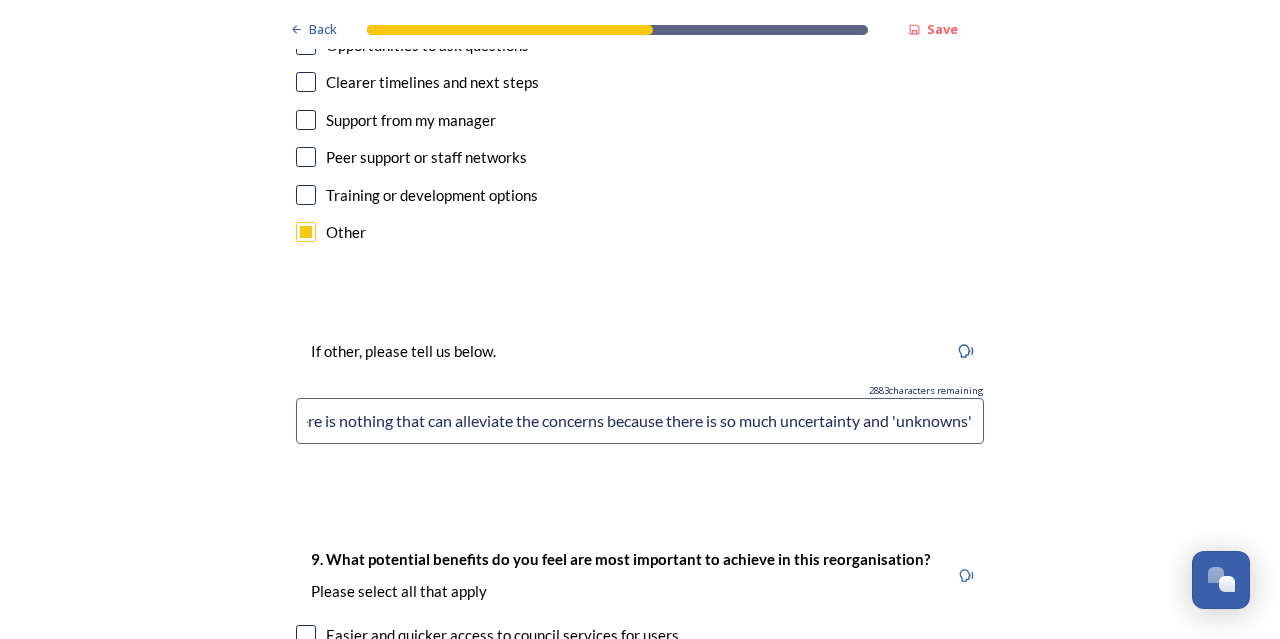 click on "at this stage, there is nothing that can alleviate the concerns because there is so much uncertainty and 'unknowns's'" at bounding box center [640, 421] 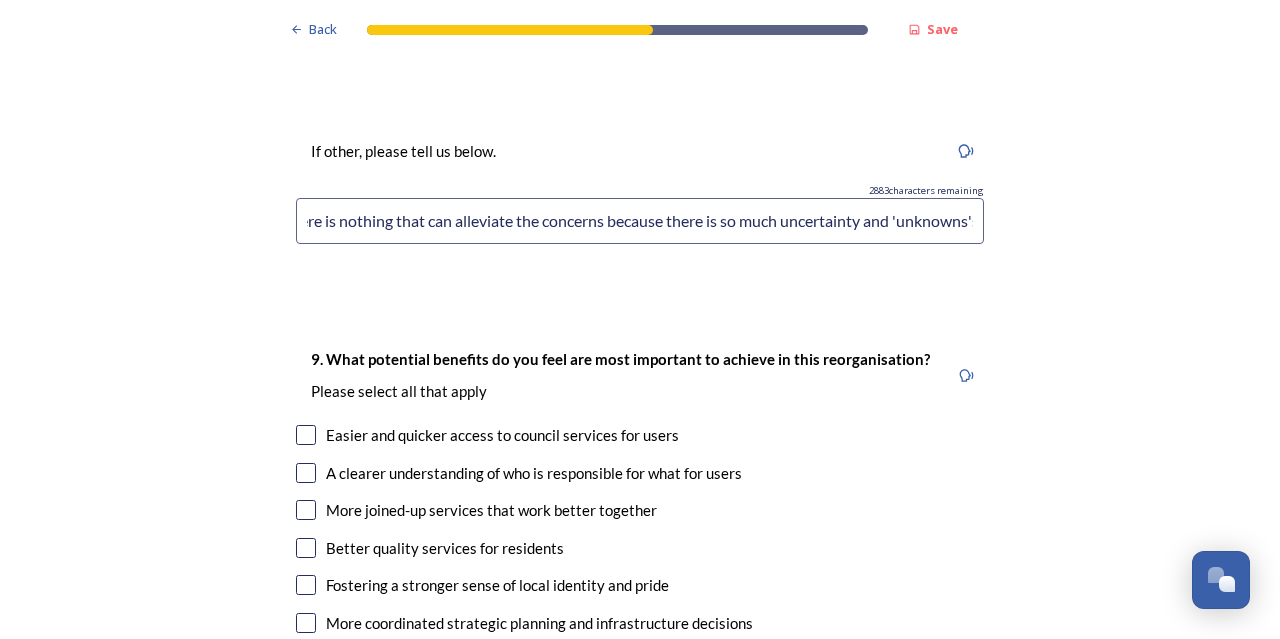 scroll, scrollTop: 0, scrollLeft: 130, axis: horizontal 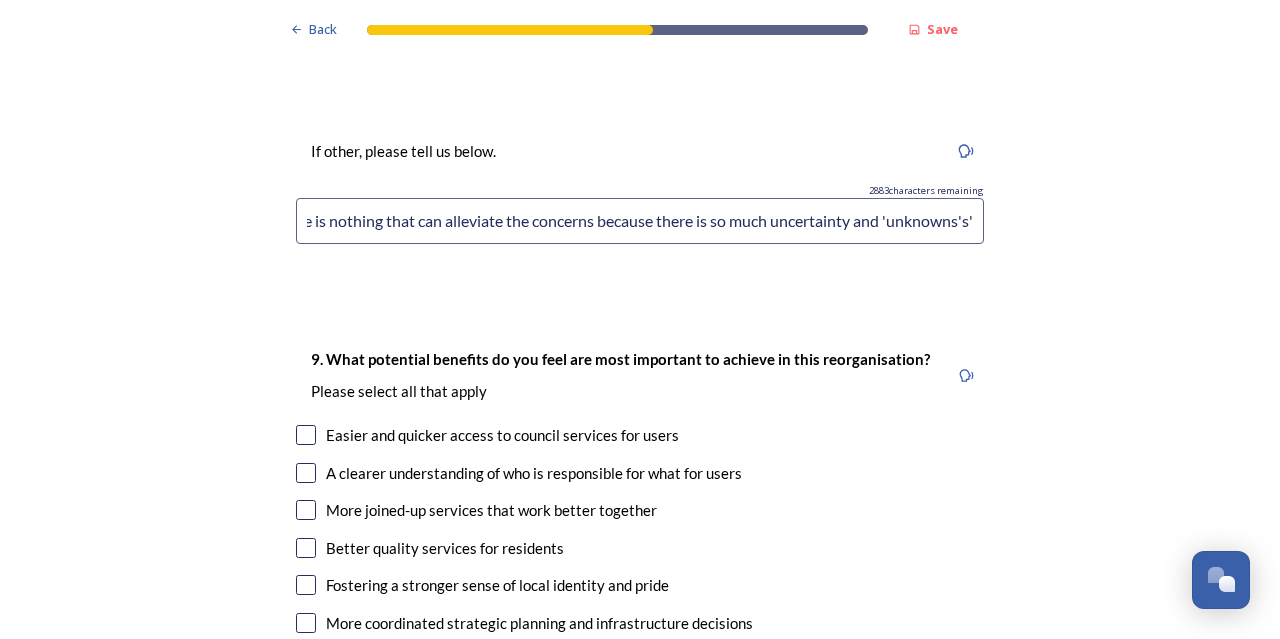 click on "at this stage, there is nothing that can alleviate the concerns because there is so much uncertainty and 'unknowns's'" at bounding box center (640, 221) 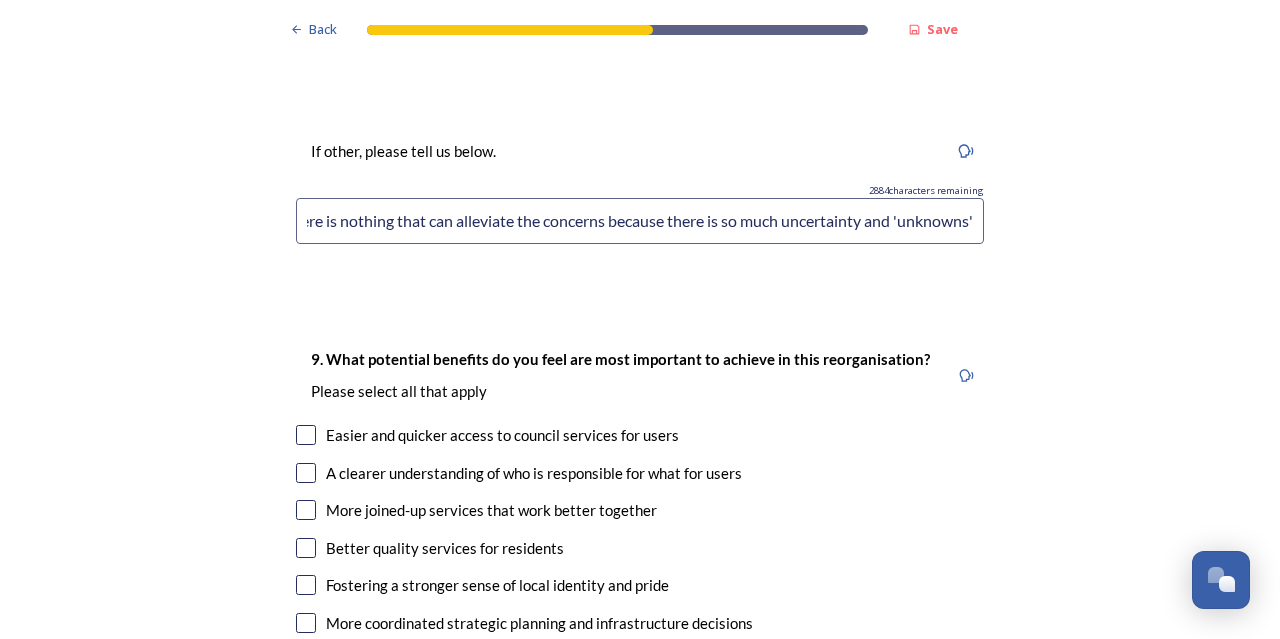 scroll, scrollTop: 0, scrollLeft: 119, axis: horizontal 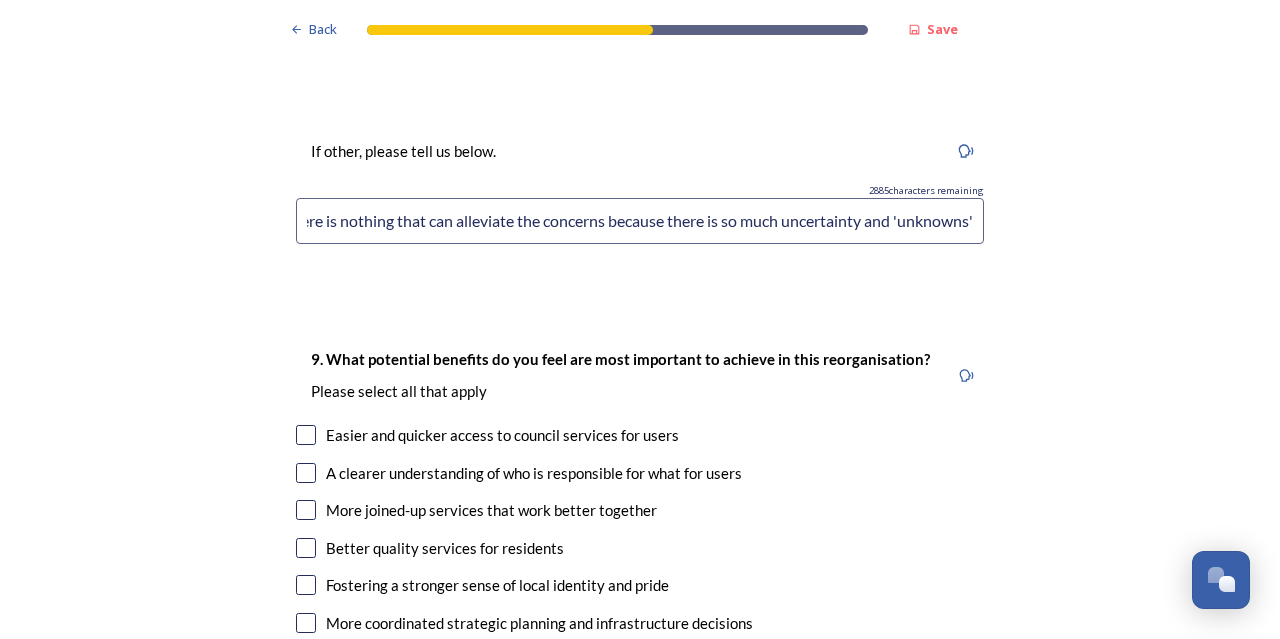 type on "at this stage, there is nothing that can alleviate the concerns because there is so much uncertainty and 'unknowns'" 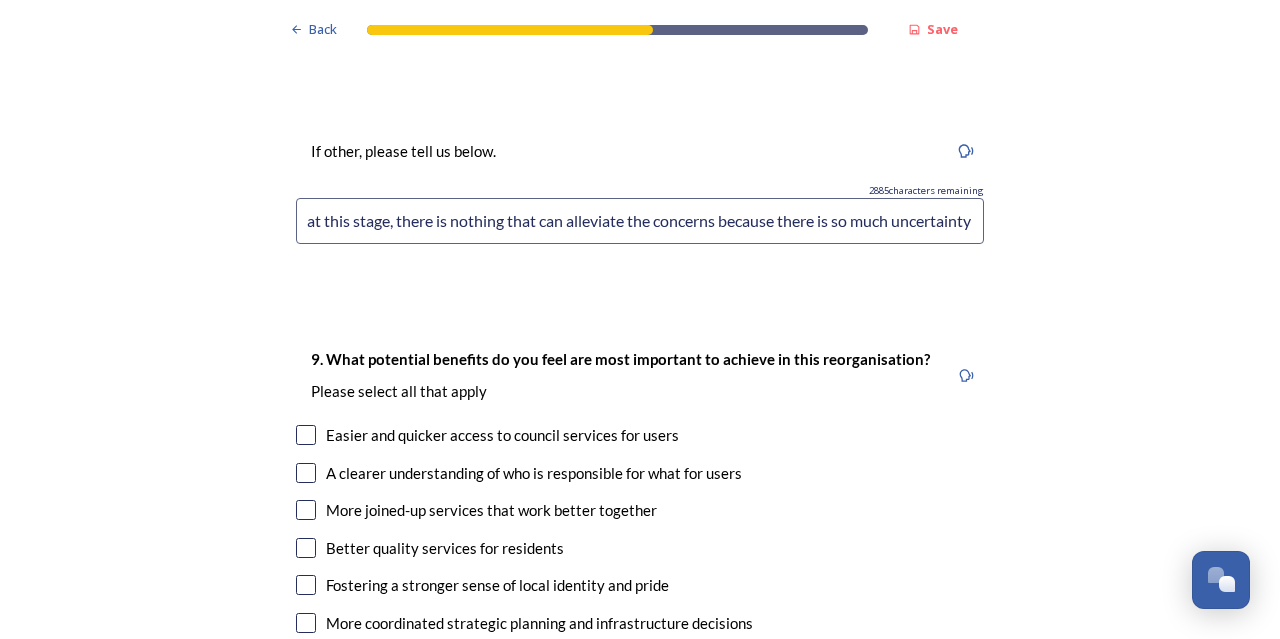 drag, startPoint x: 308, startPoint y: 513, endPoint x: 351, endPoint y: 512, distance: 43.011627 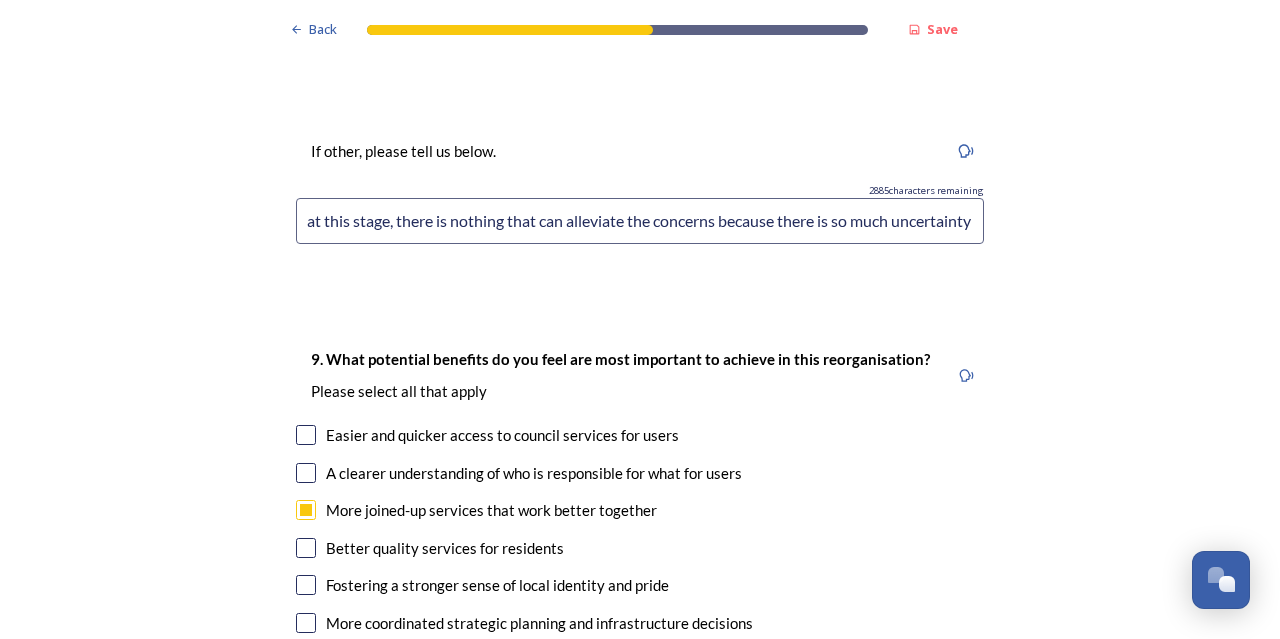 checkbox on "true" 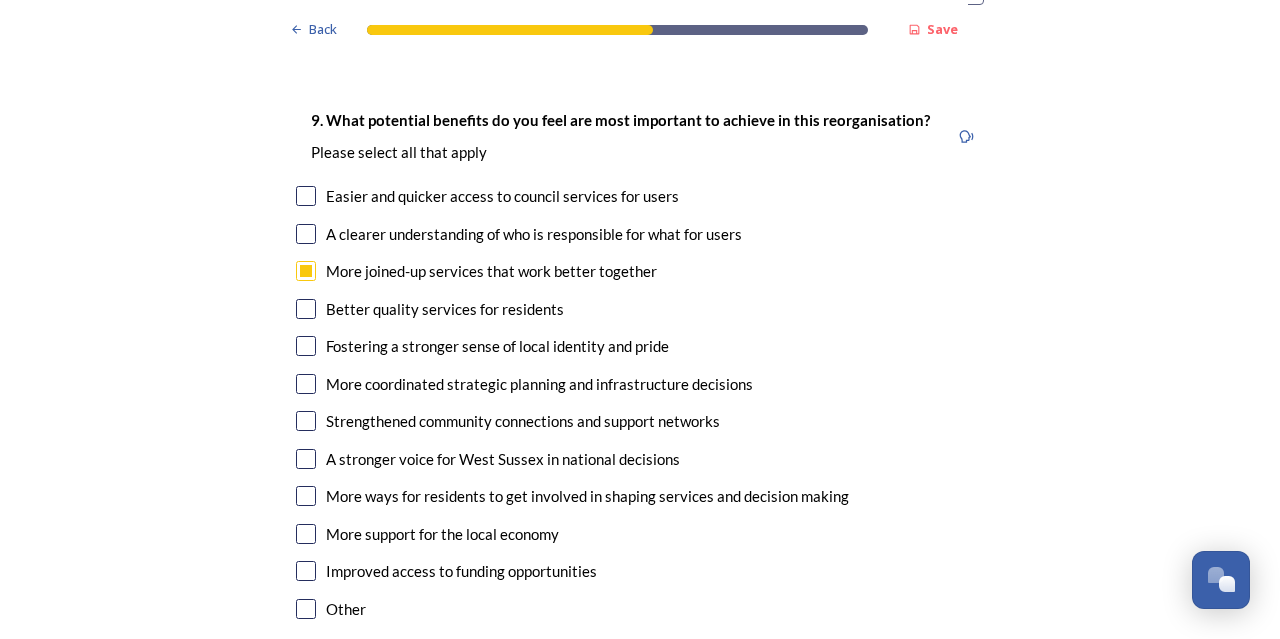 scroll, scrollTop: 5124, scrollLeft: 0, axis: vertical 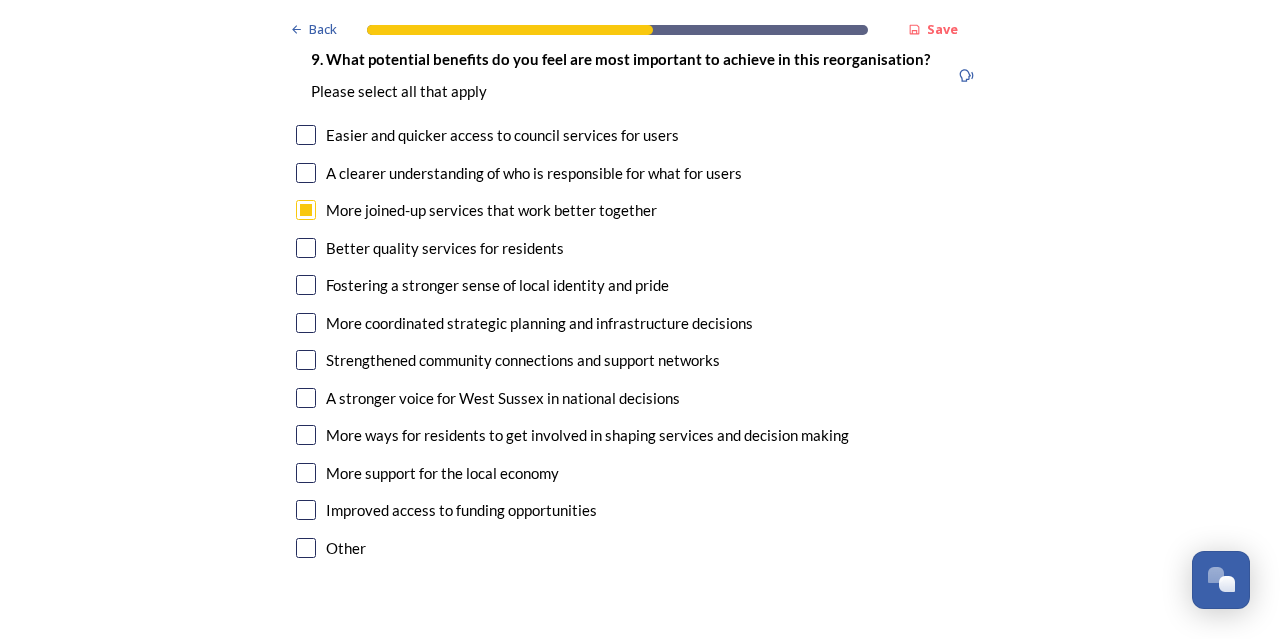 click at bounding box center [306, 323] 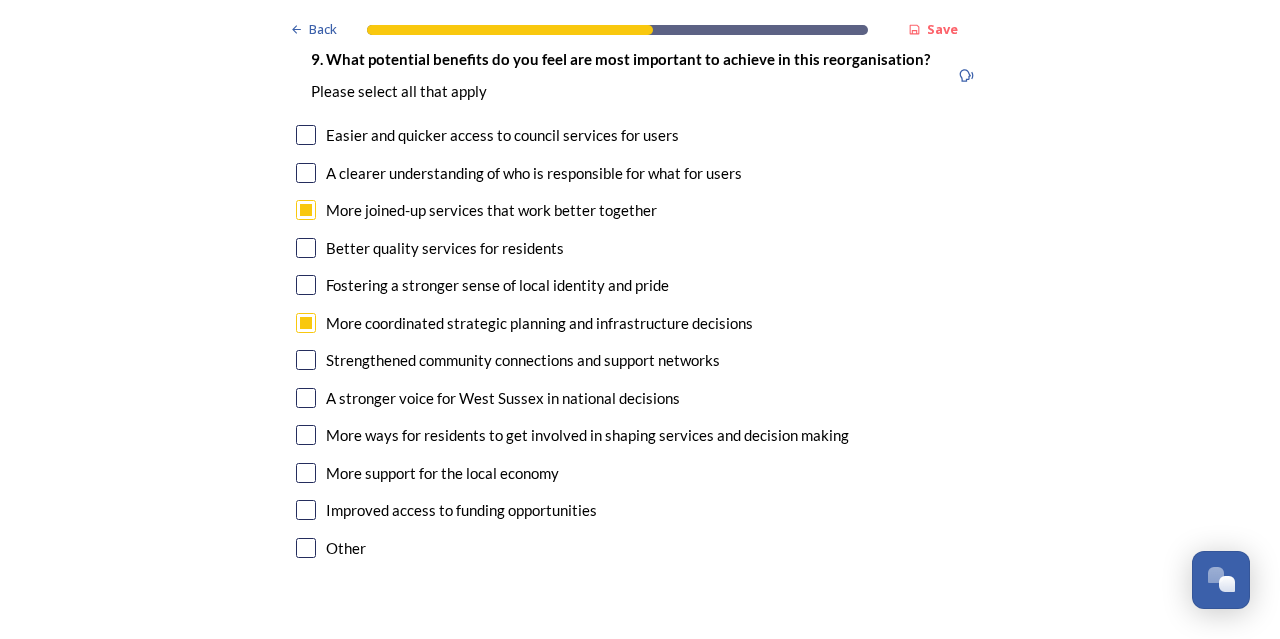 click at bounding box center (306, 398) 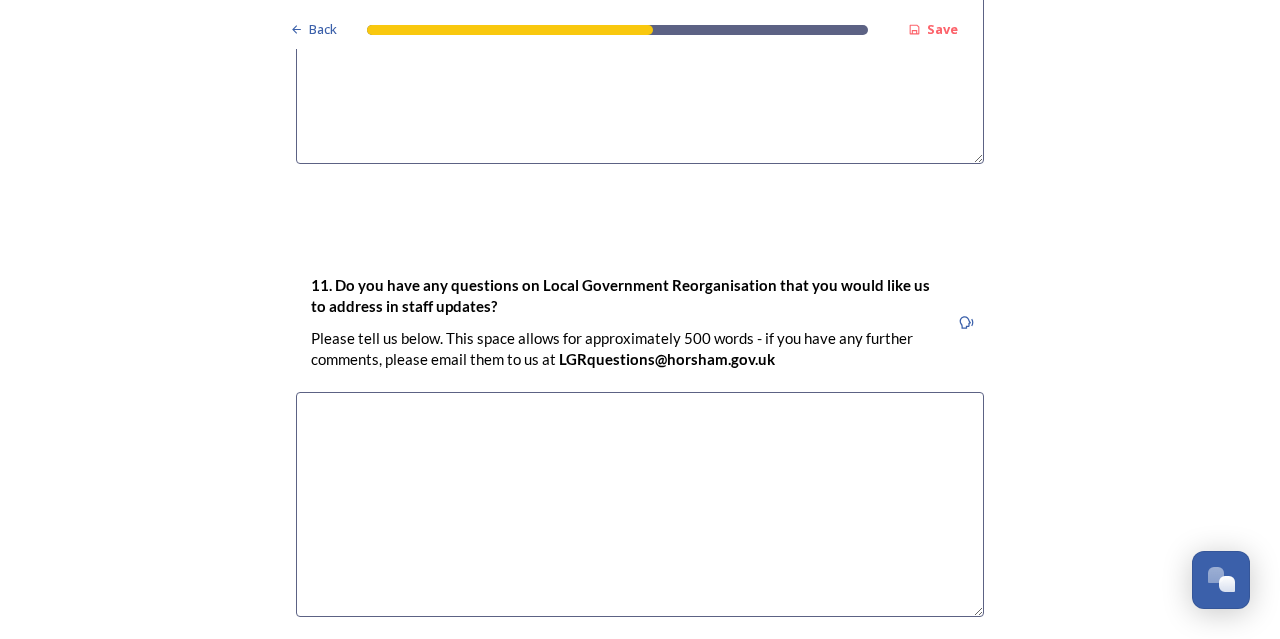 scroll, scrollTop: 6024, scrollLeft: 0, axis: vertical 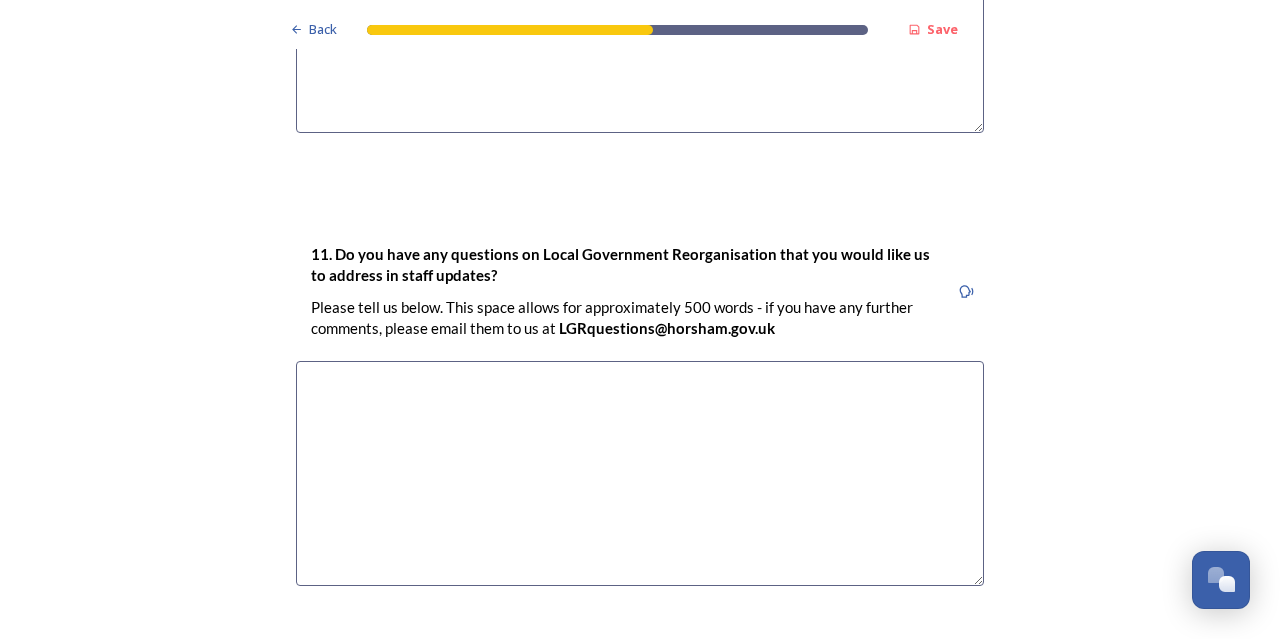 click at bounding box center [640, 473] 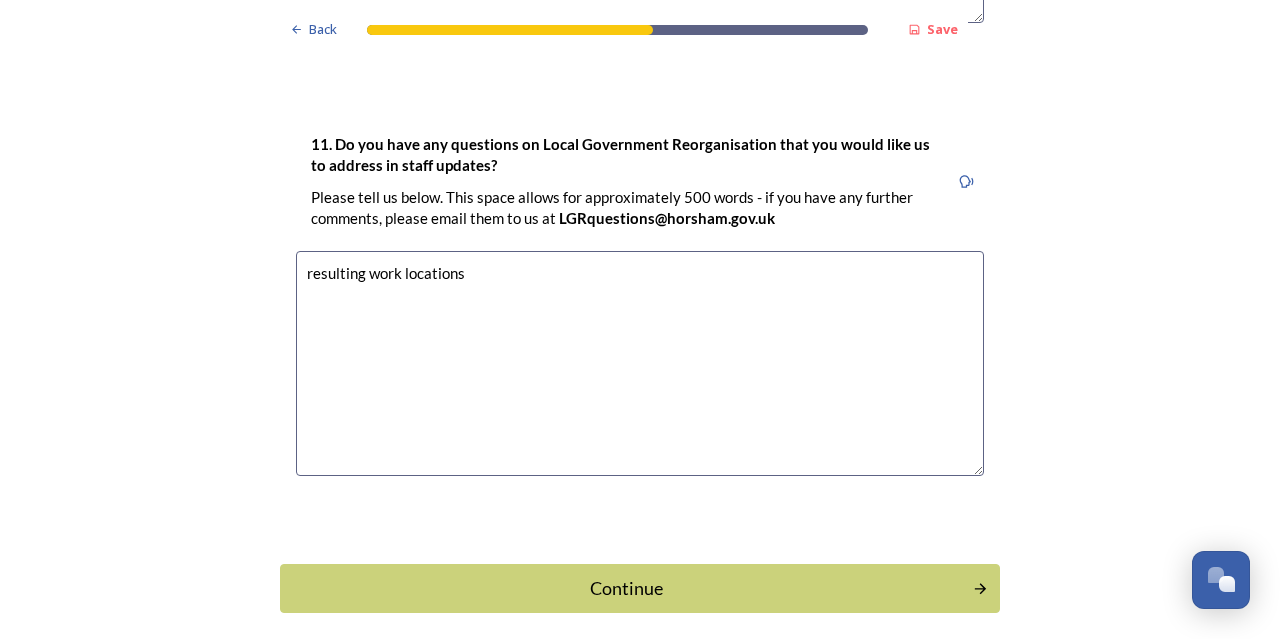 scroll, scrollTop: 6221, scrollLeft: 0, axis: vertical 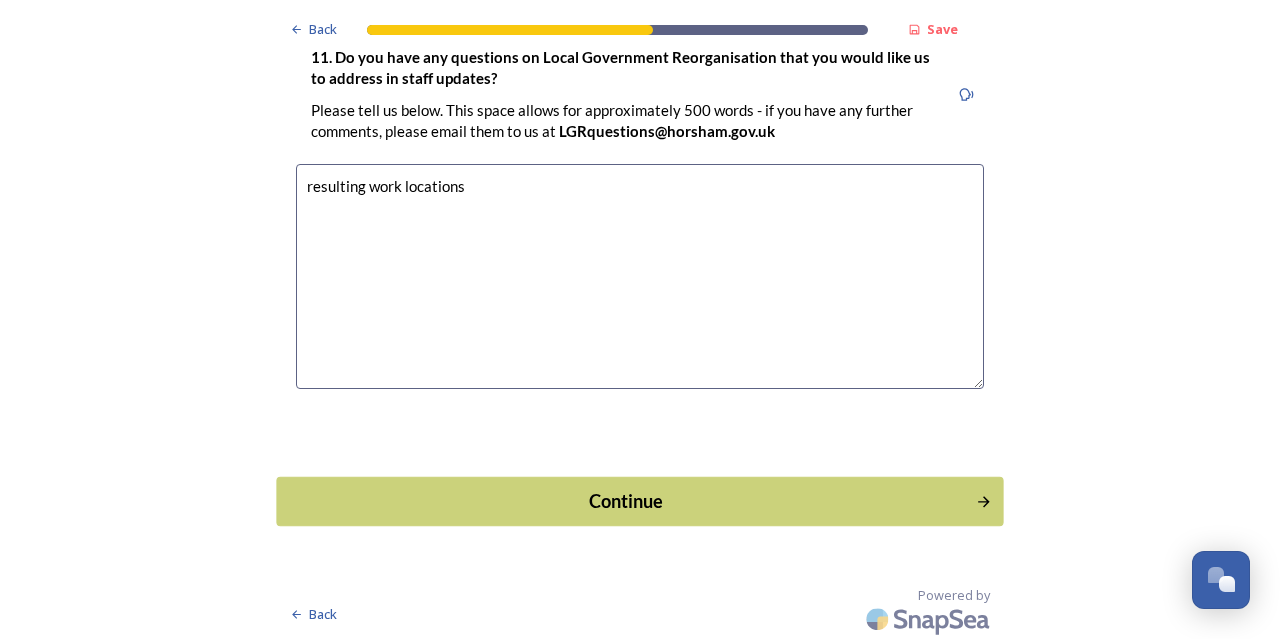 type on "resulting work locations" 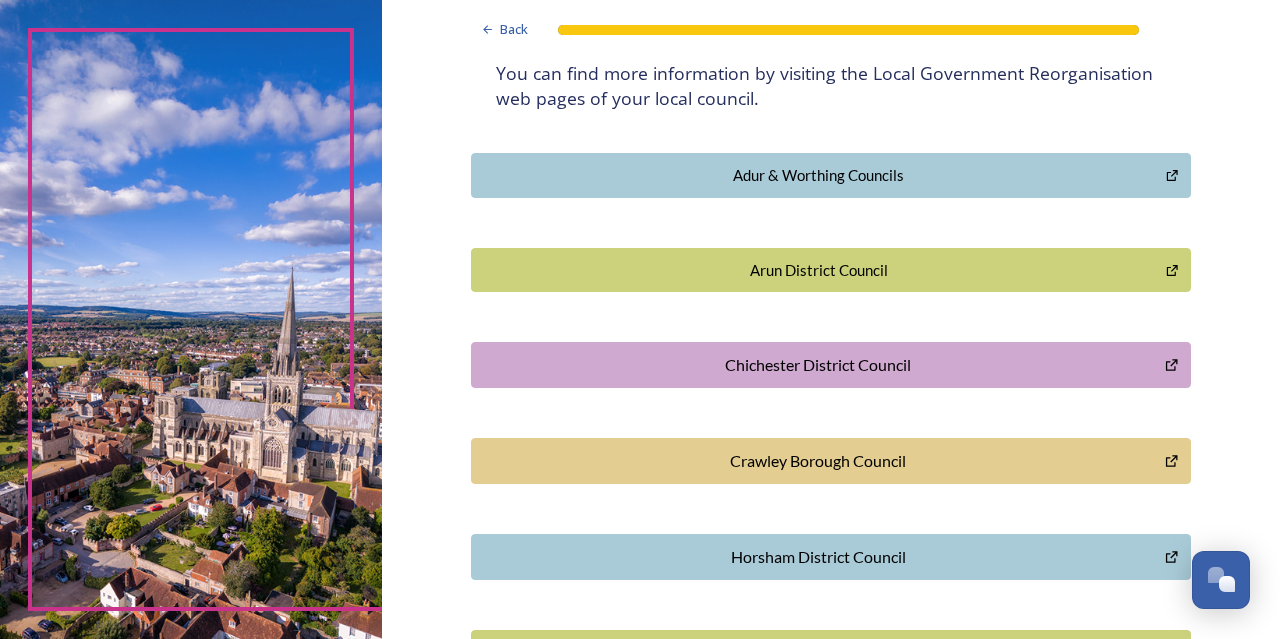 scroll, scrollTop: 644, scrollLeft: 0, axis: vertical 